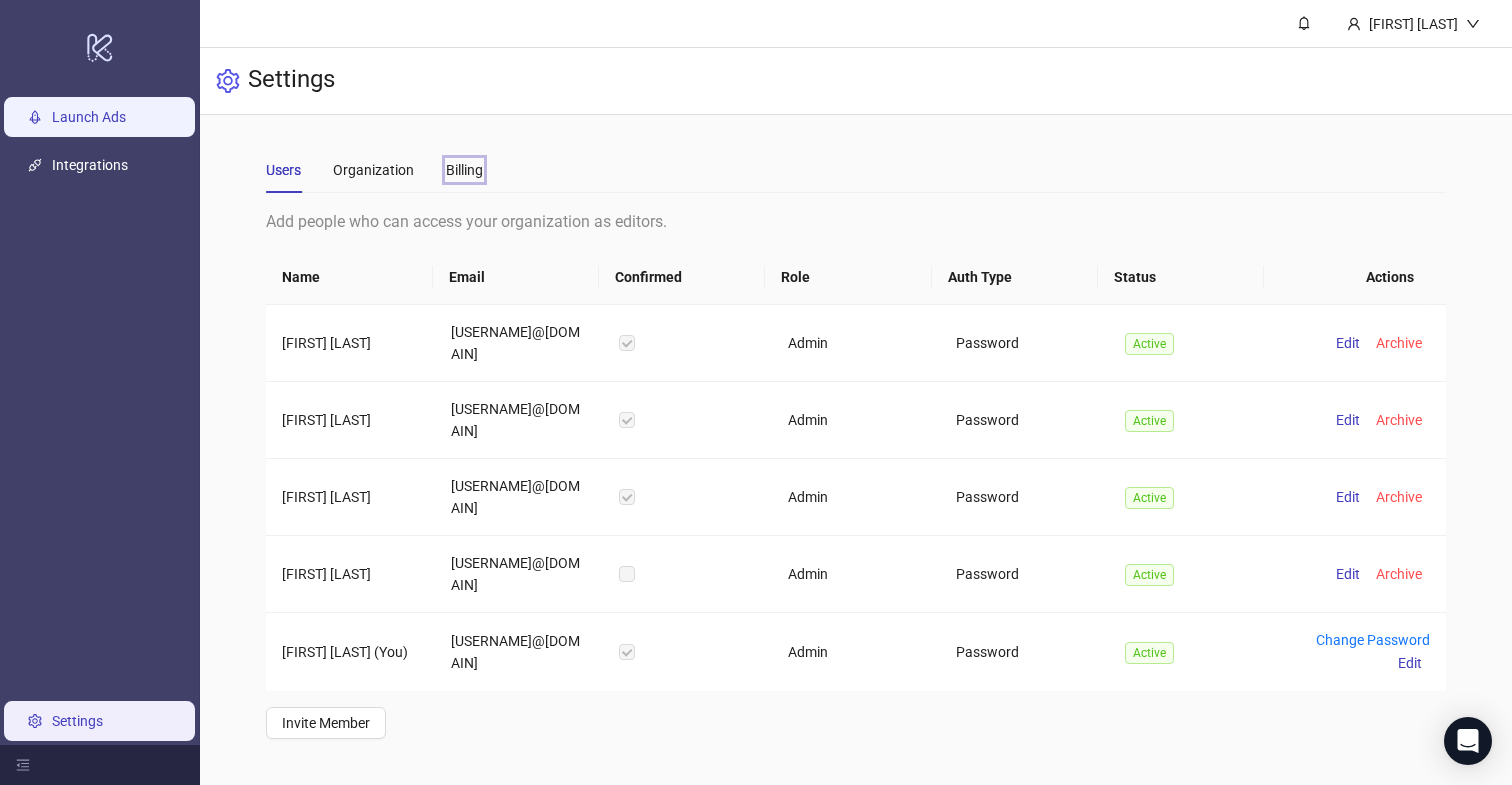 scroll, scrollTop: 0, scrollLeft: 0, axis: both 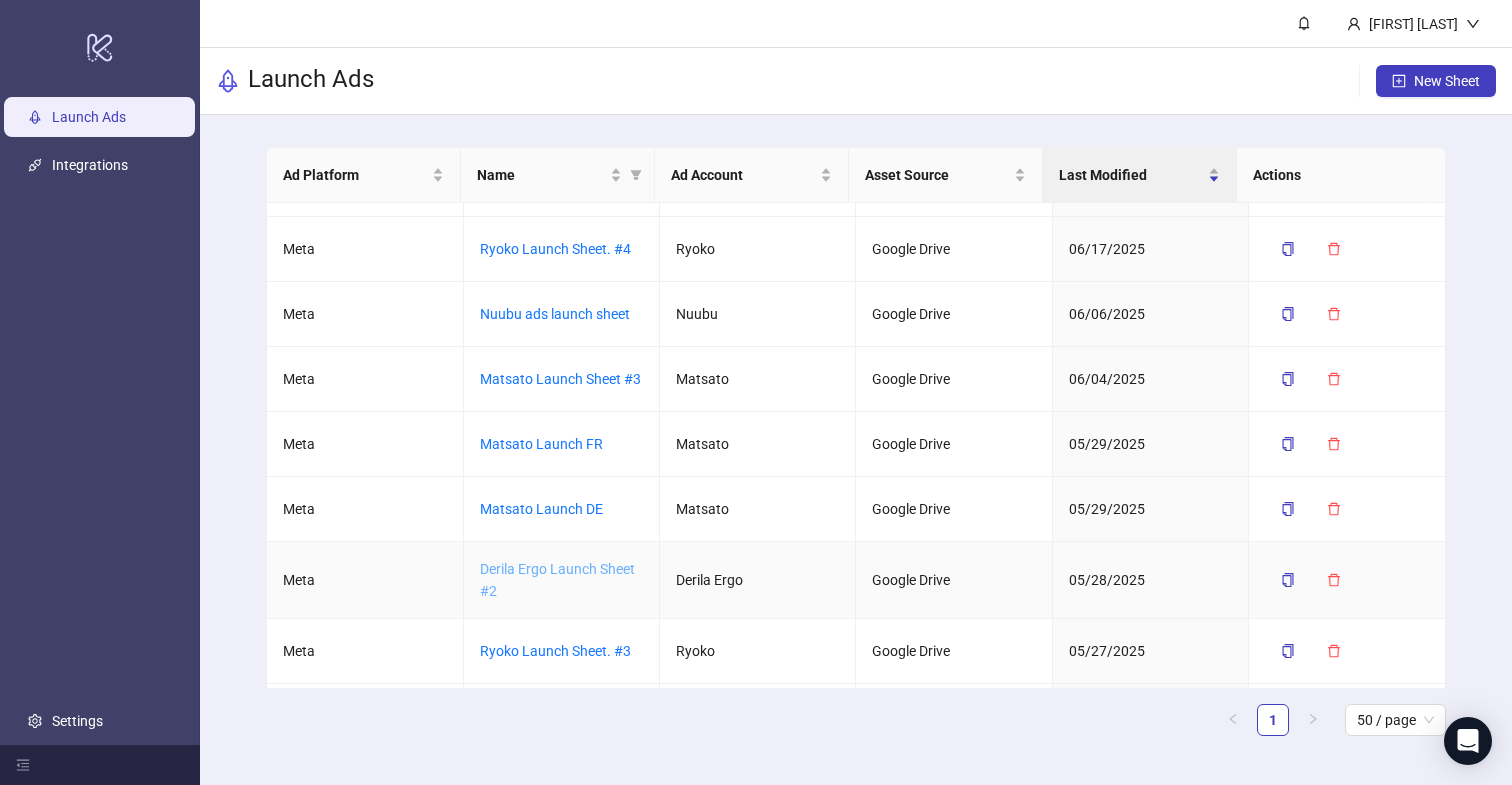 click on "Derila Ergo Launch Sheet #2" at bounding box center [557, 580] 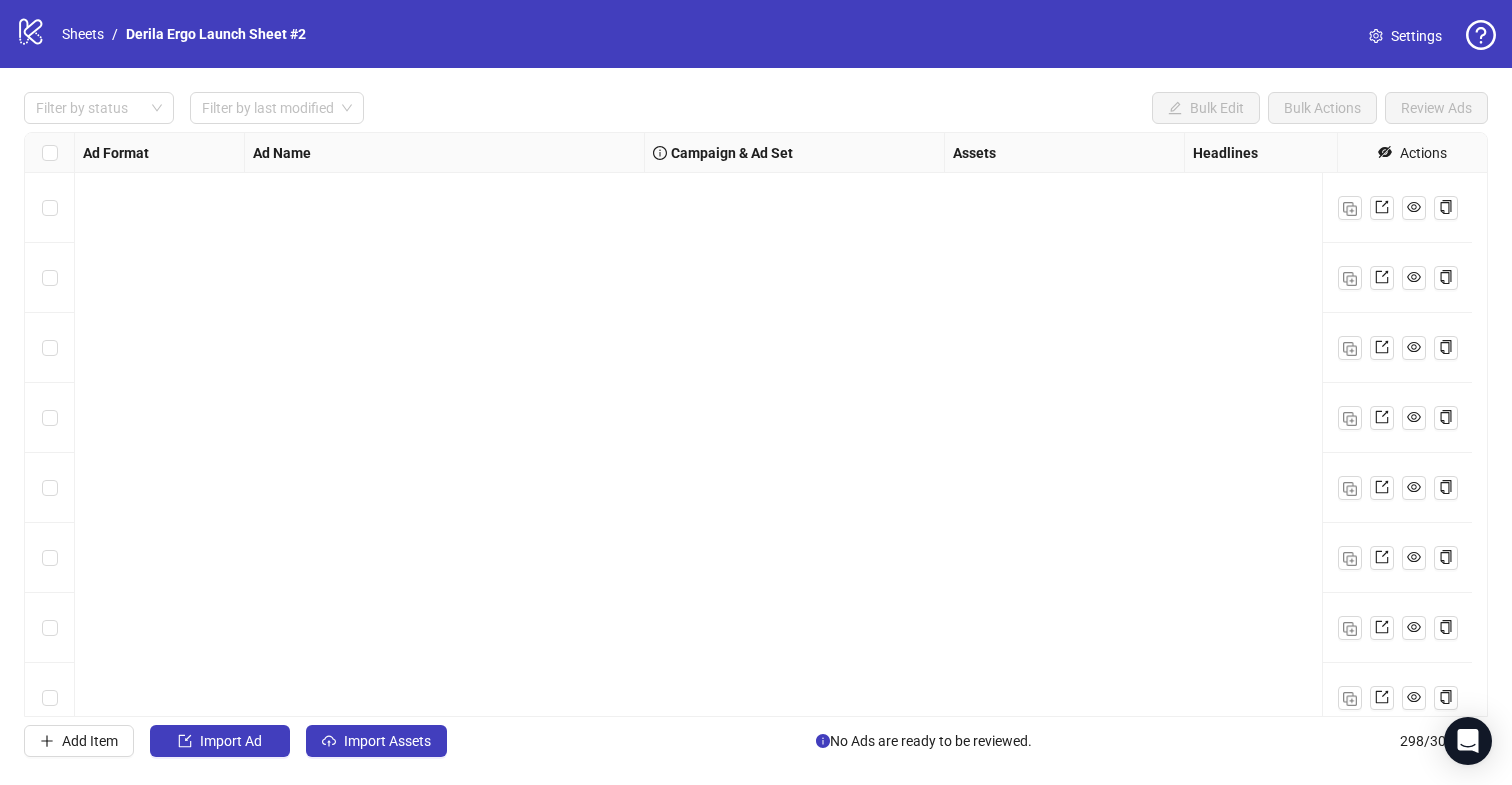 scroll, scrollTop: 20332, scrollLeft: 0, axis: vertical 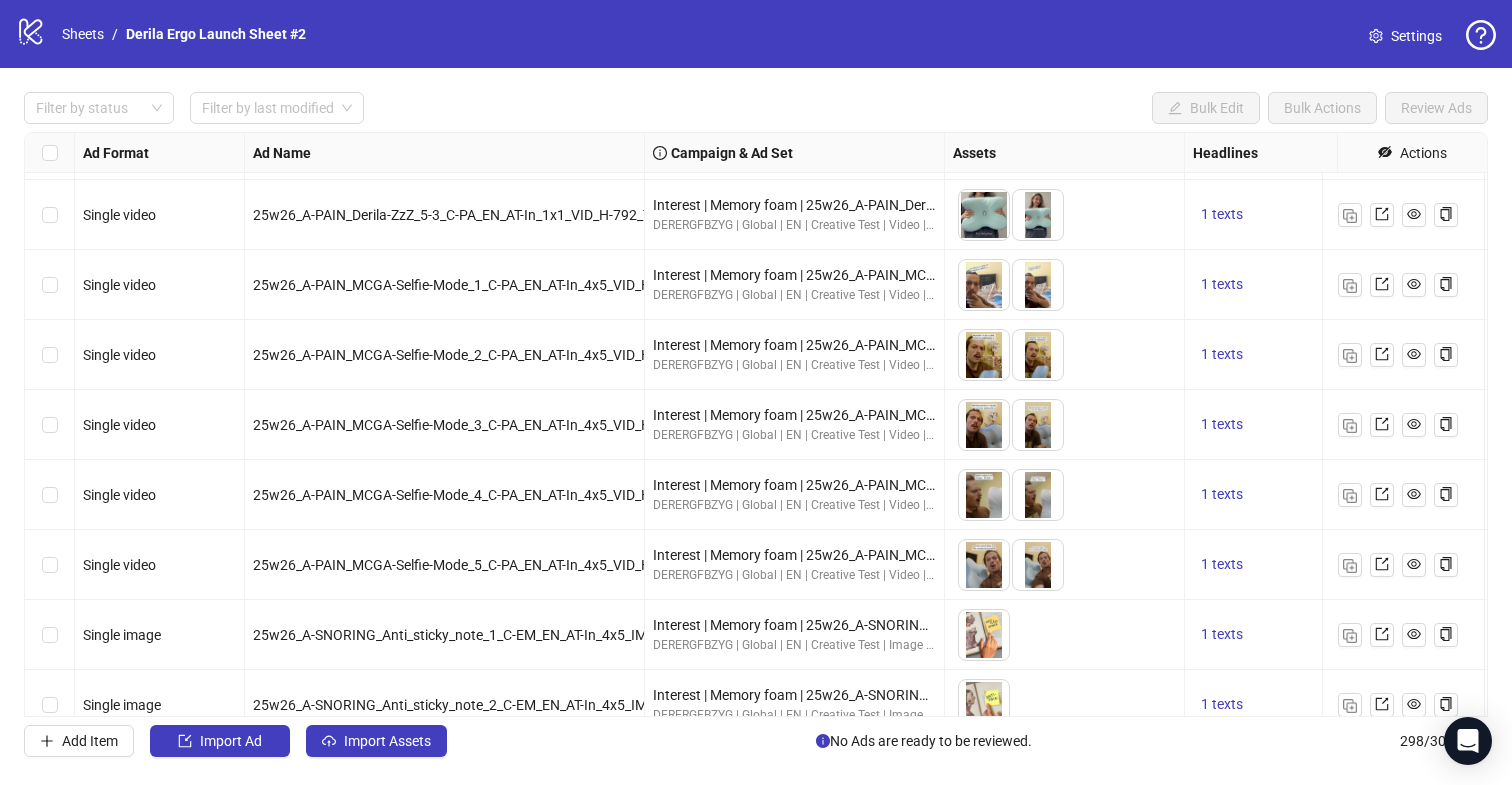 click on "1 texts" at bounding box center (159, 75) 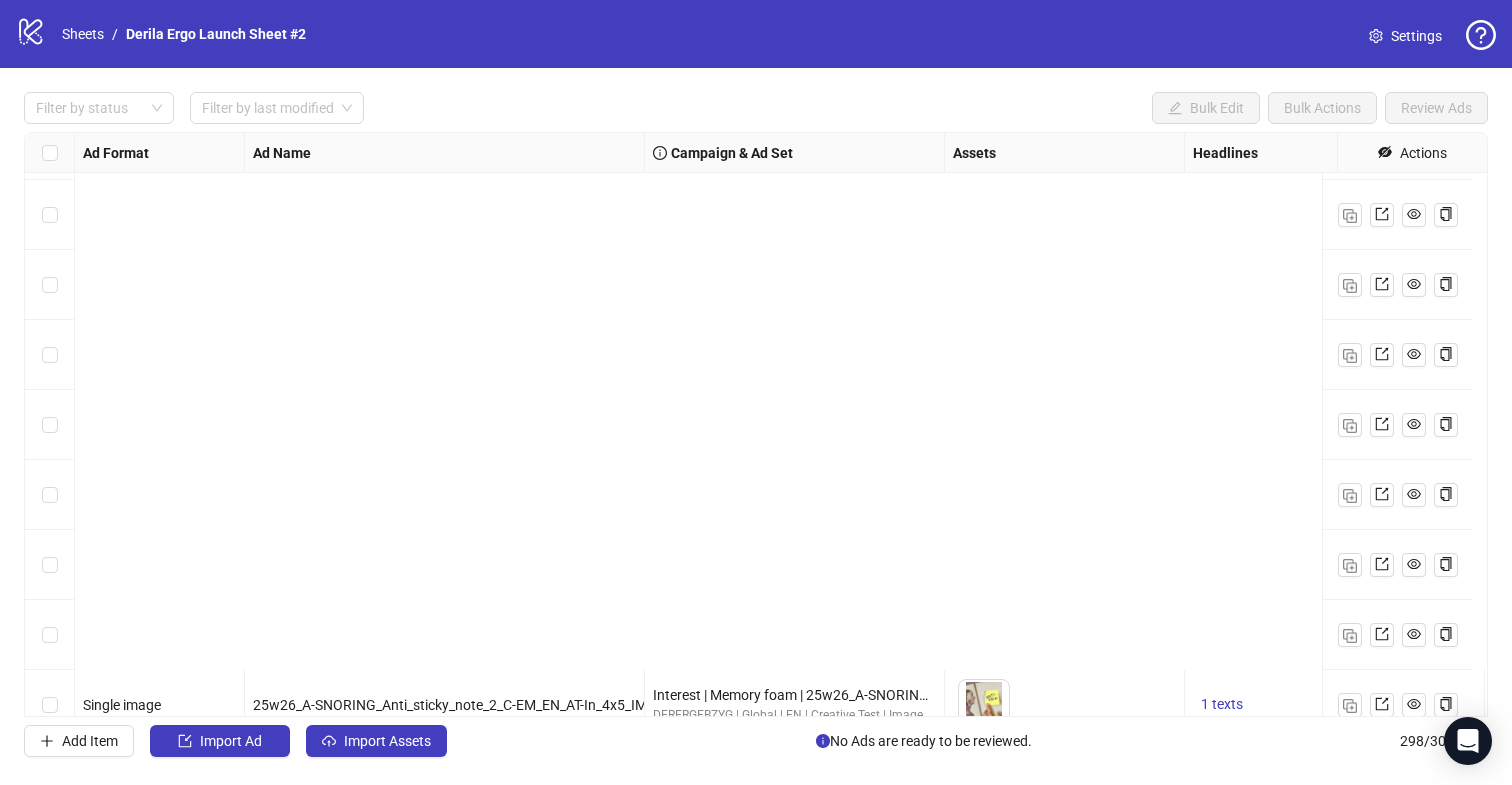 scroll, scrollTop: 20332, scrollLeft: 0, axis: vertical 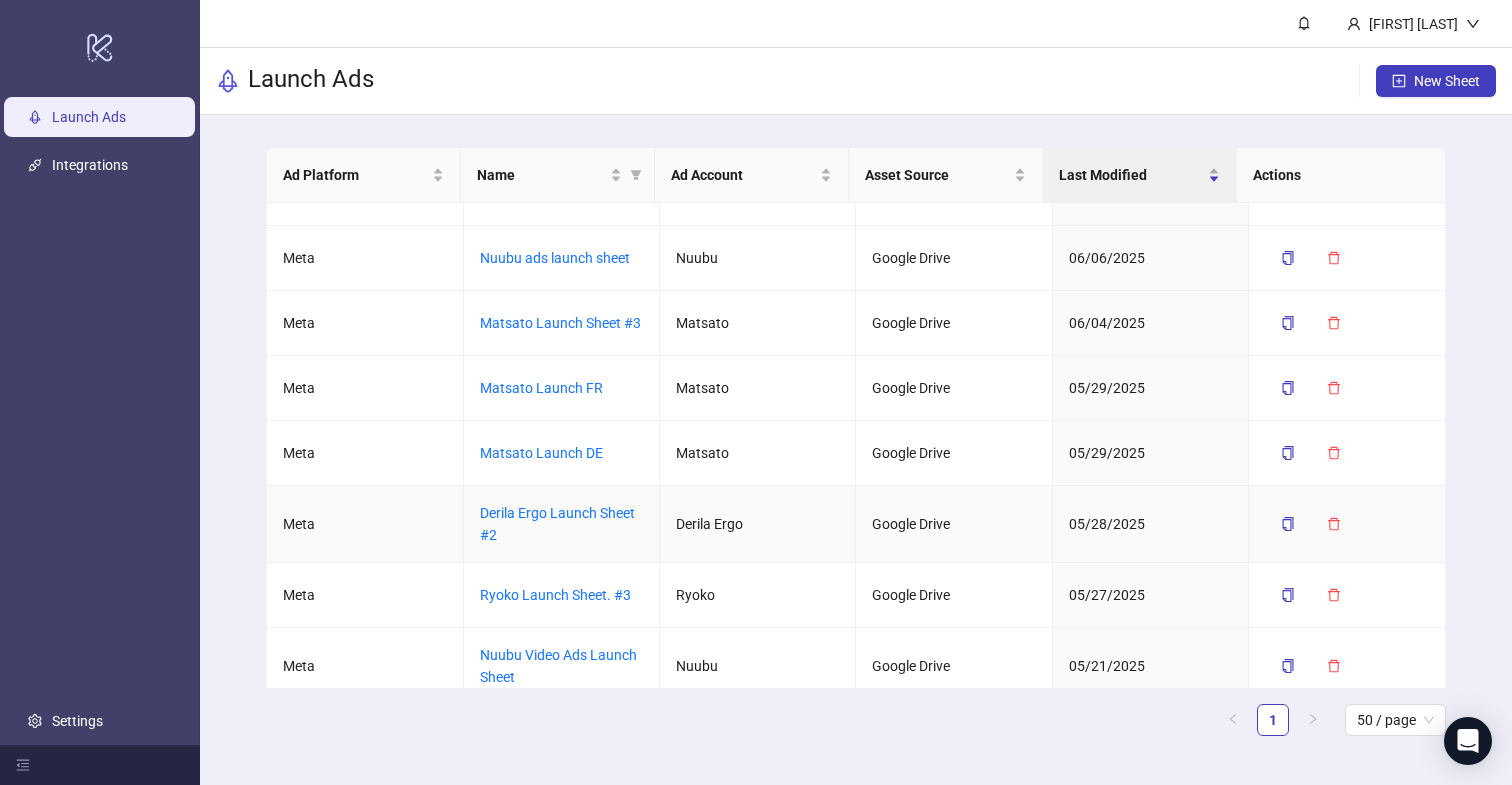 click on "Derila Ergo" at bounding box center [758, 524] 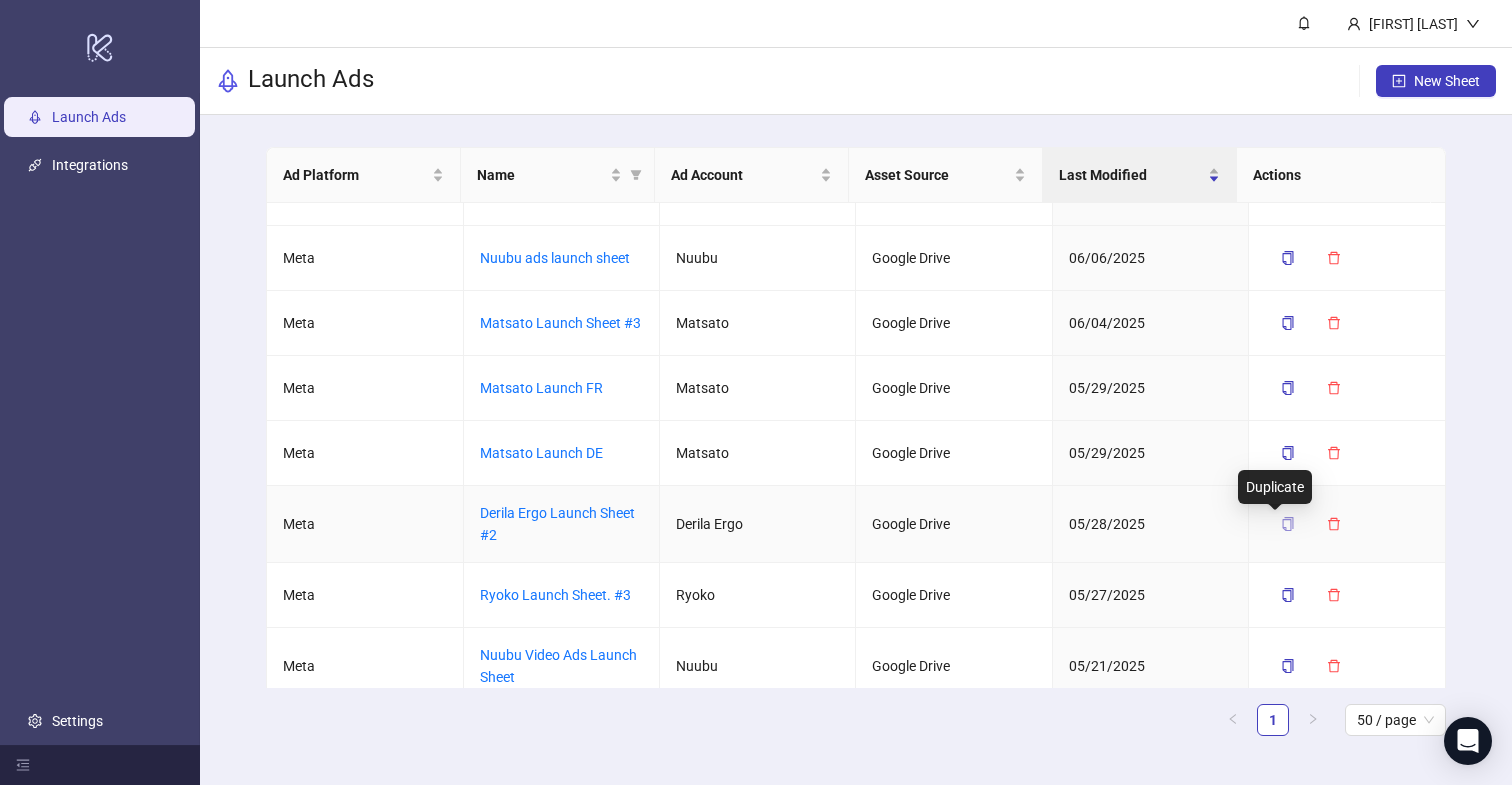 click at bounding box center (1288, 524) 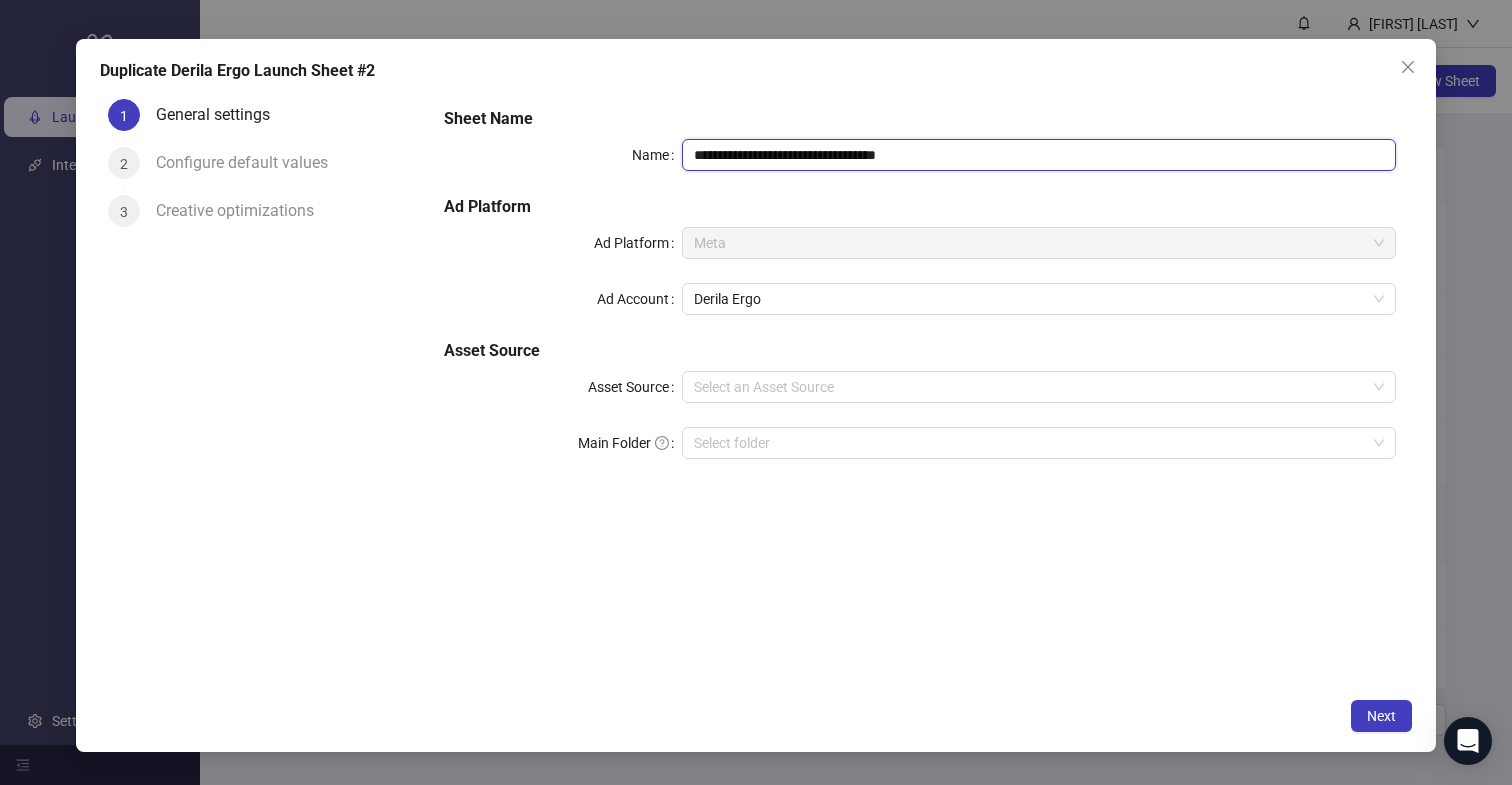 drag, startPoint x: 865, startPoint y: 152, endPoint x: 1059, endPoint y: 163, distance: 194.3116 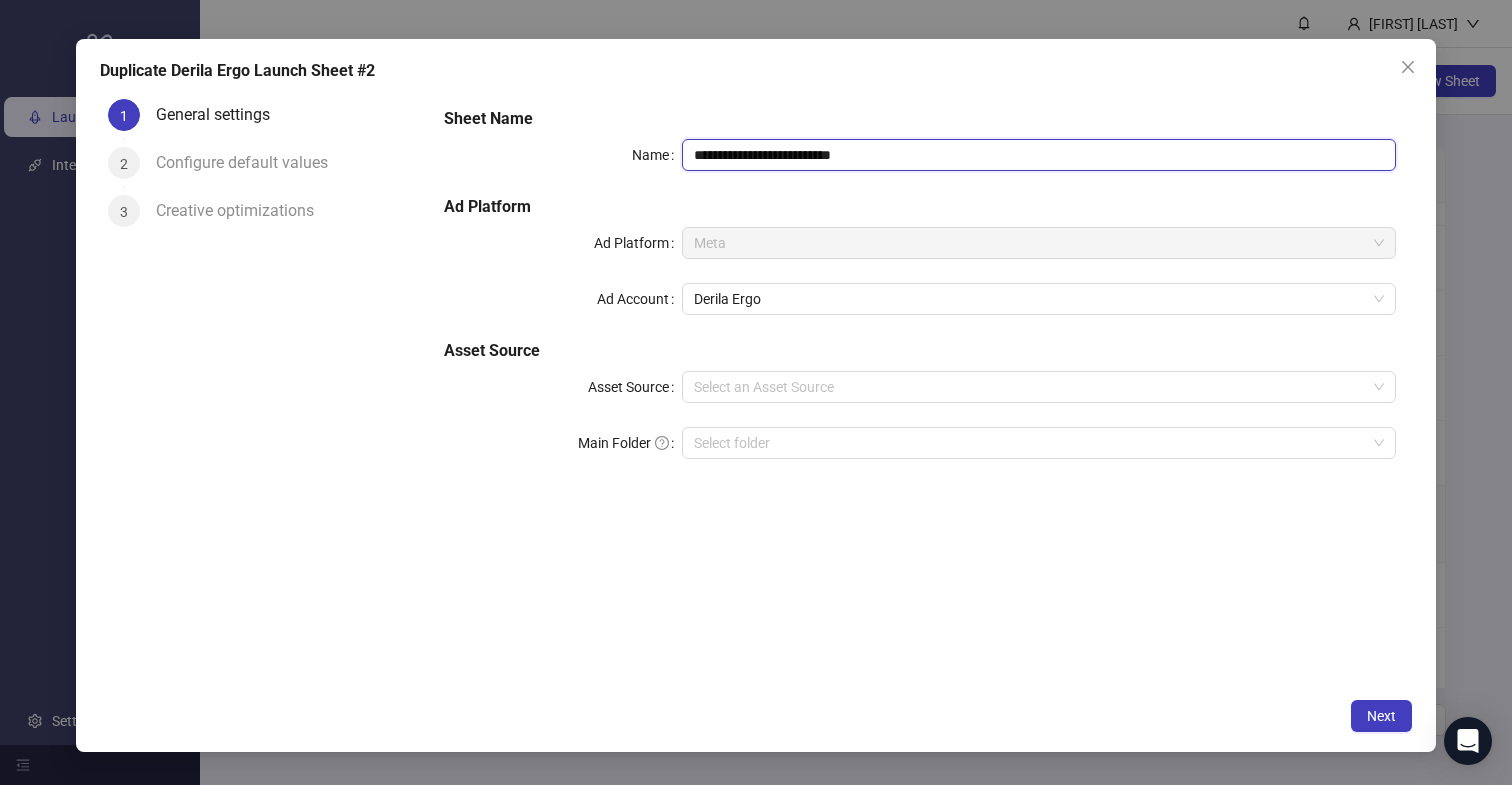 type on "**********" 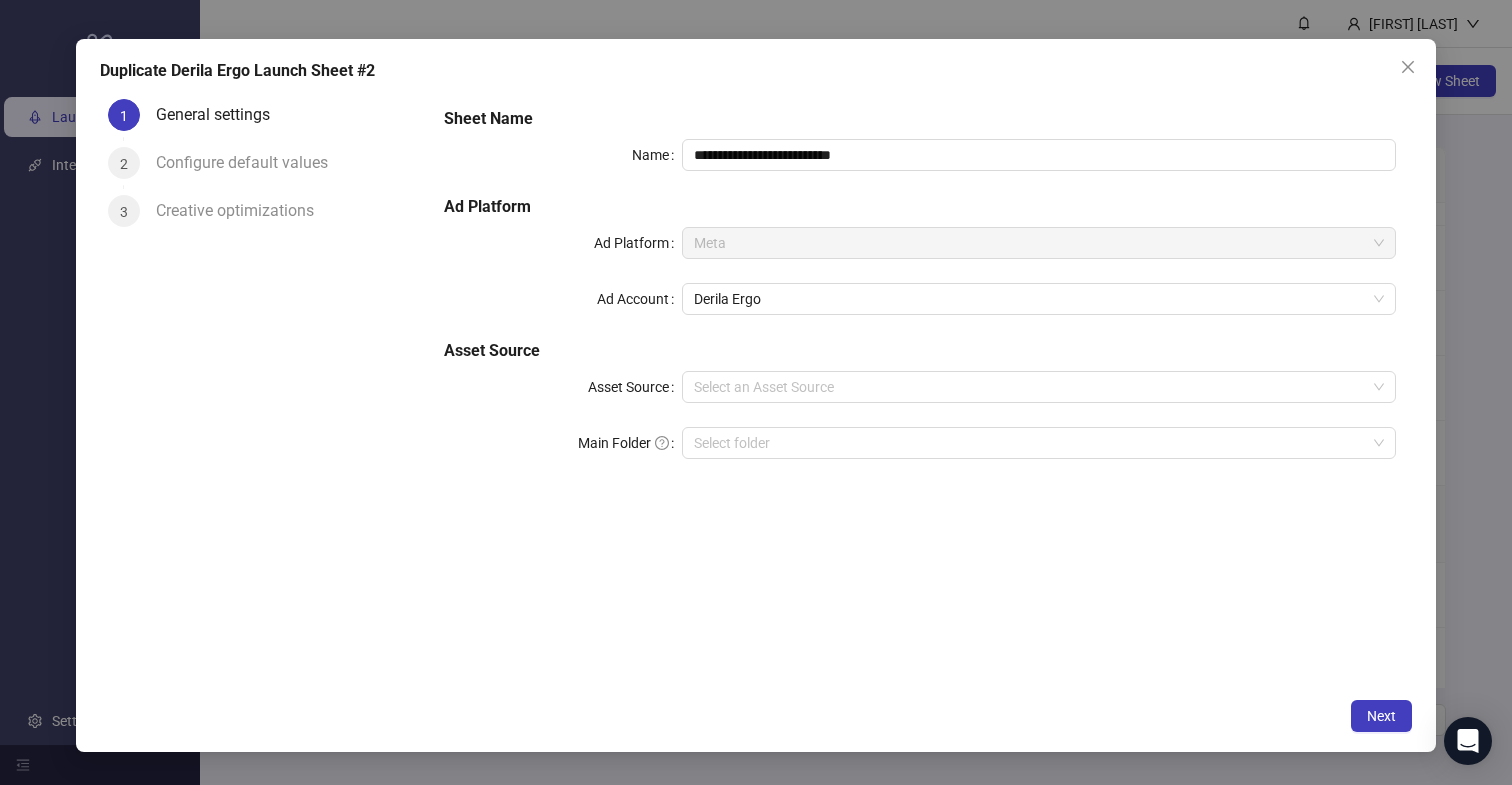 click on "**********" at bounding box center [756, 395] 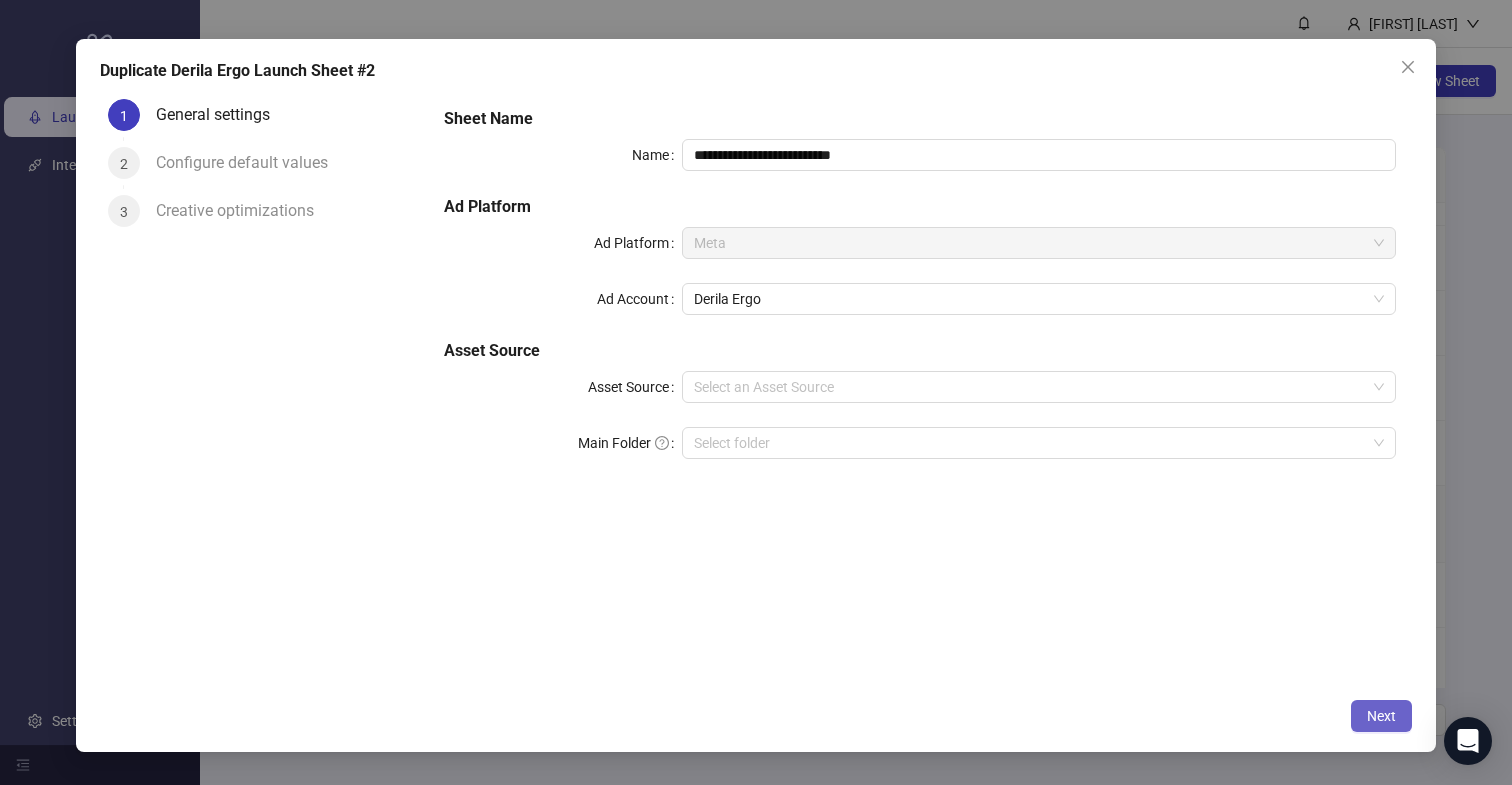click on "Next" at bounding box center (1381, 716) 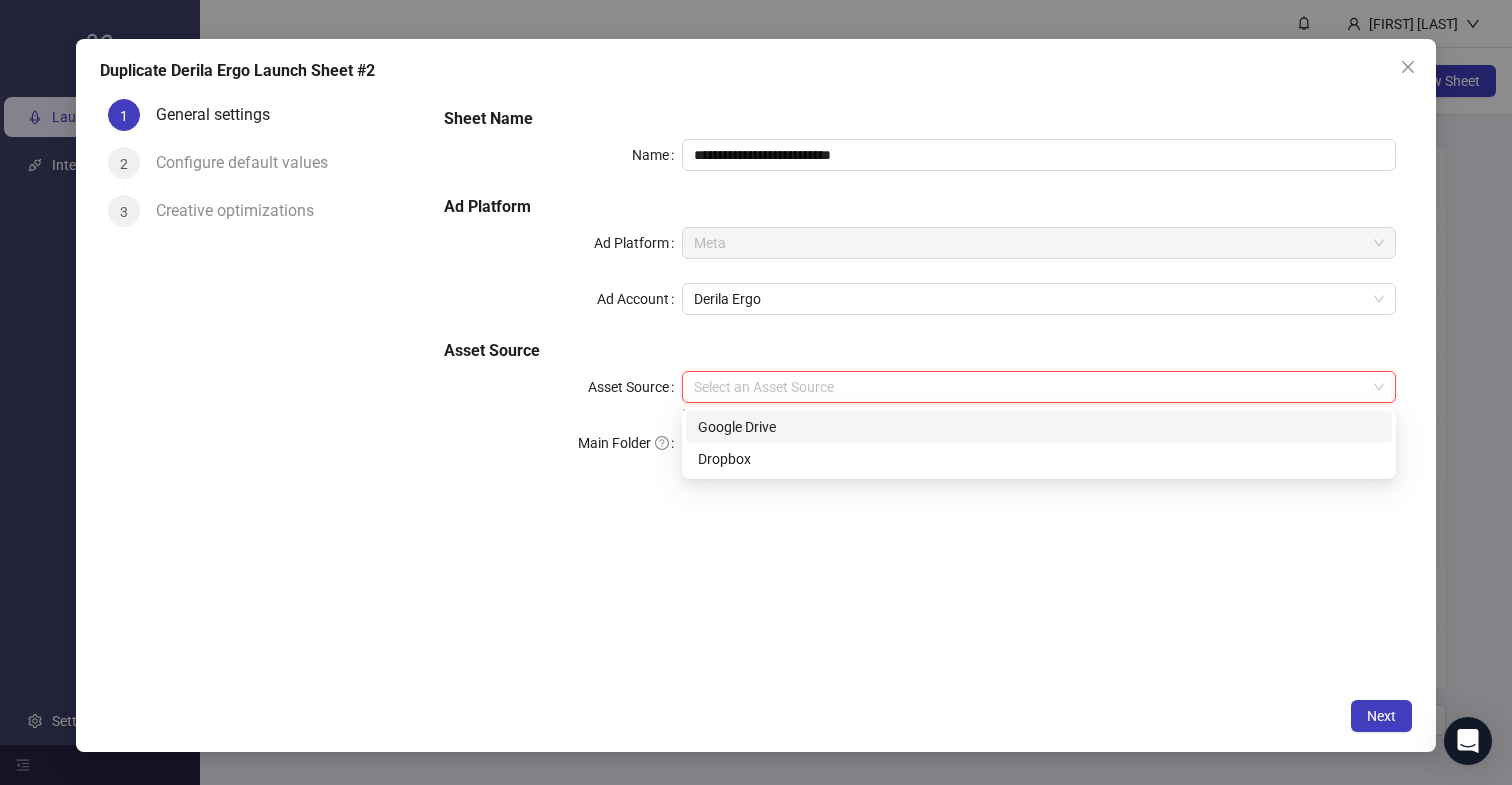 click on "Asset Source" at bounding box center [1030, 387] 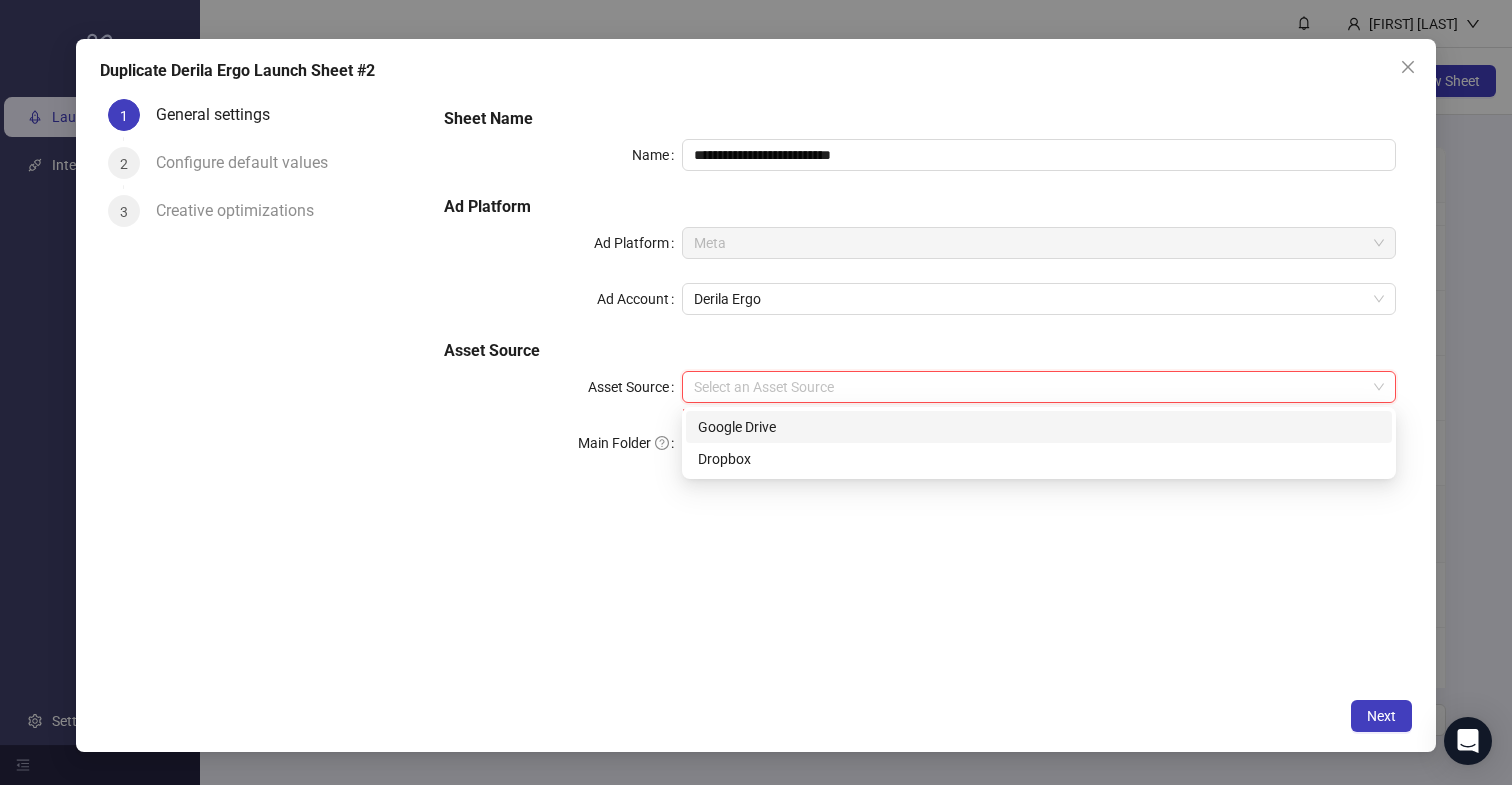 click on "Google Drive" at bounding box center [1039, 427] 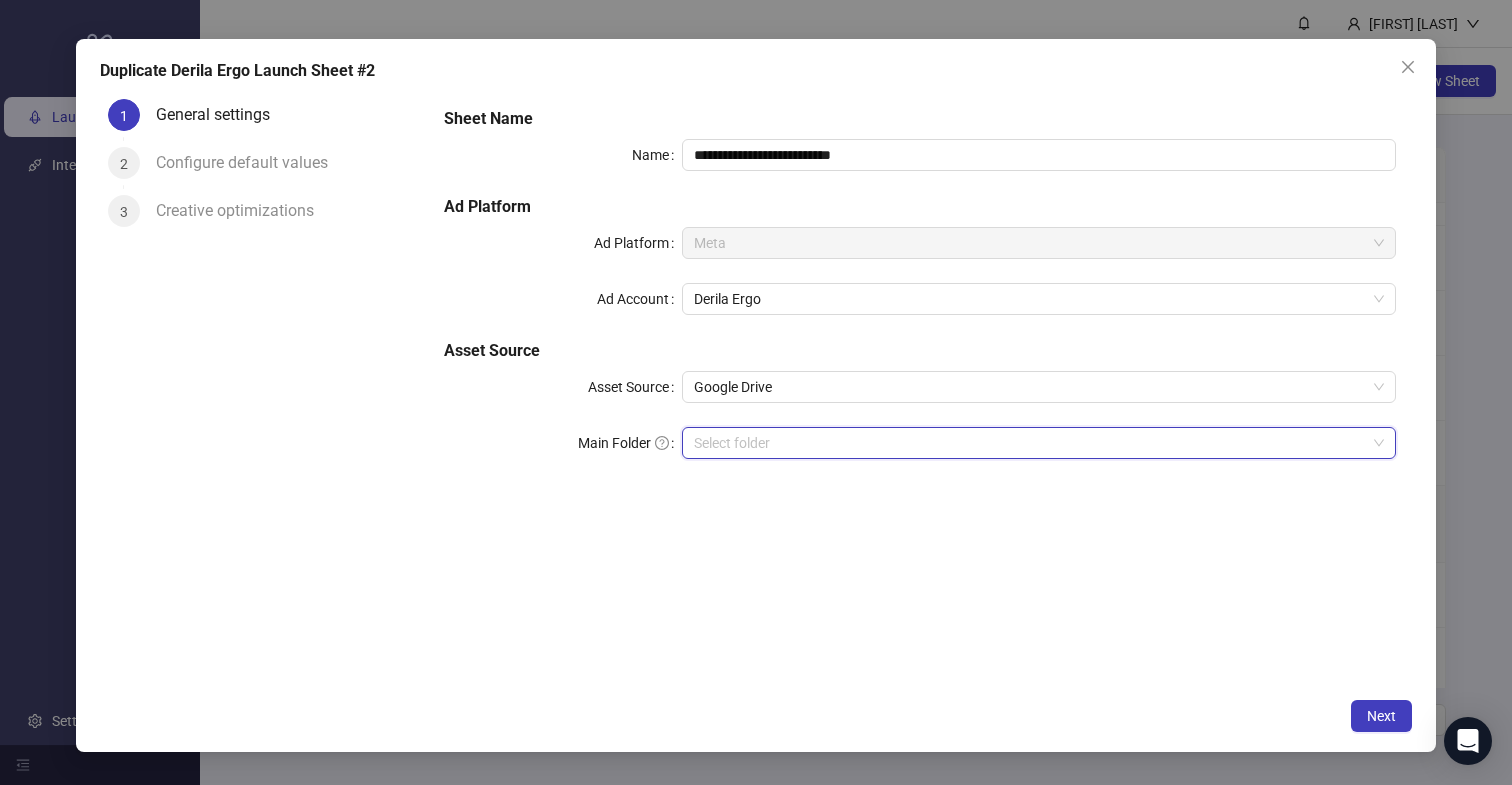click on "Main Folder" at bounding box center (1030, 443) 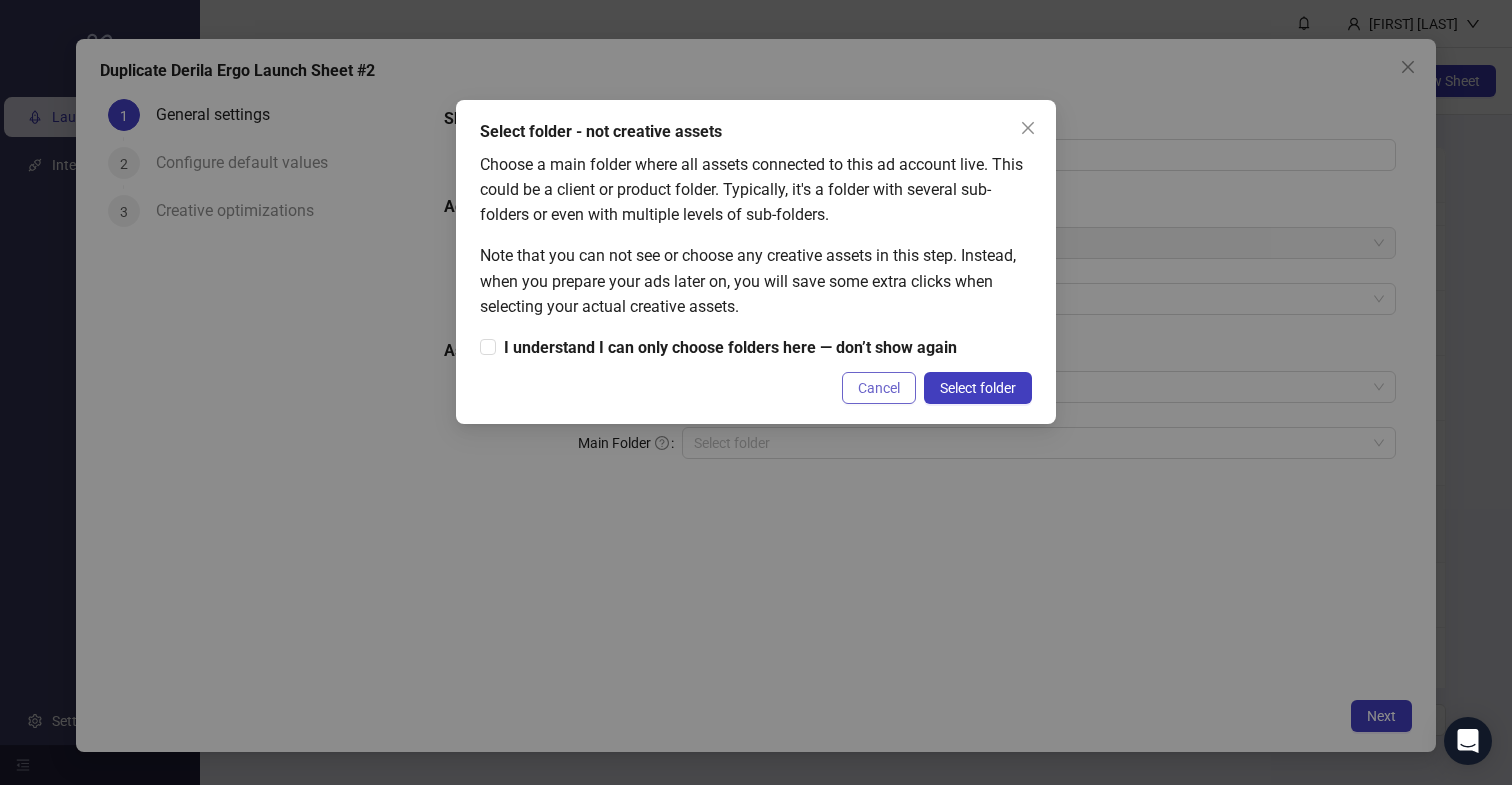 click on "Cancel" at bounding box center (879, 388) 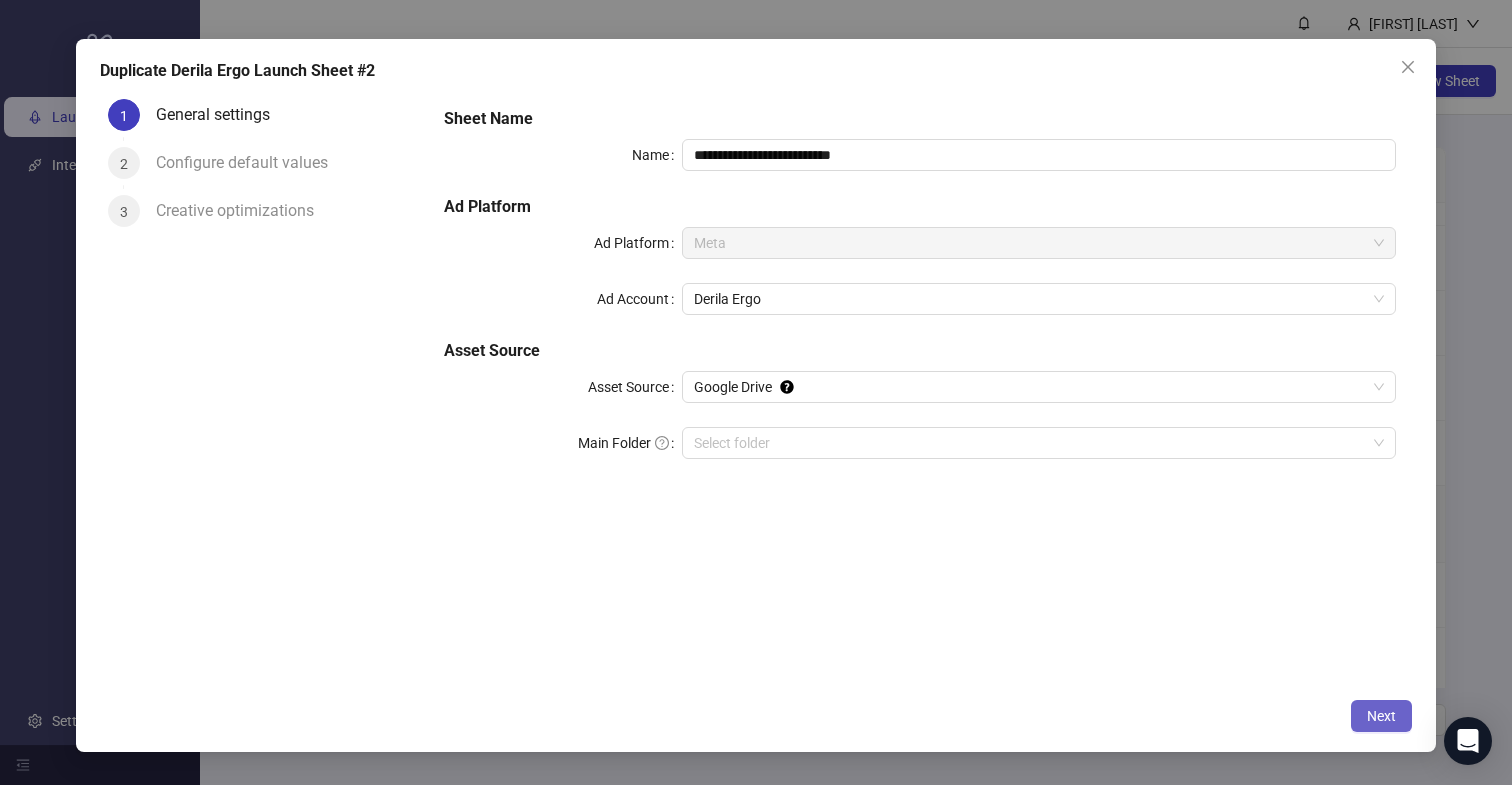 click on "Next" at bounding box center [1381, 716] 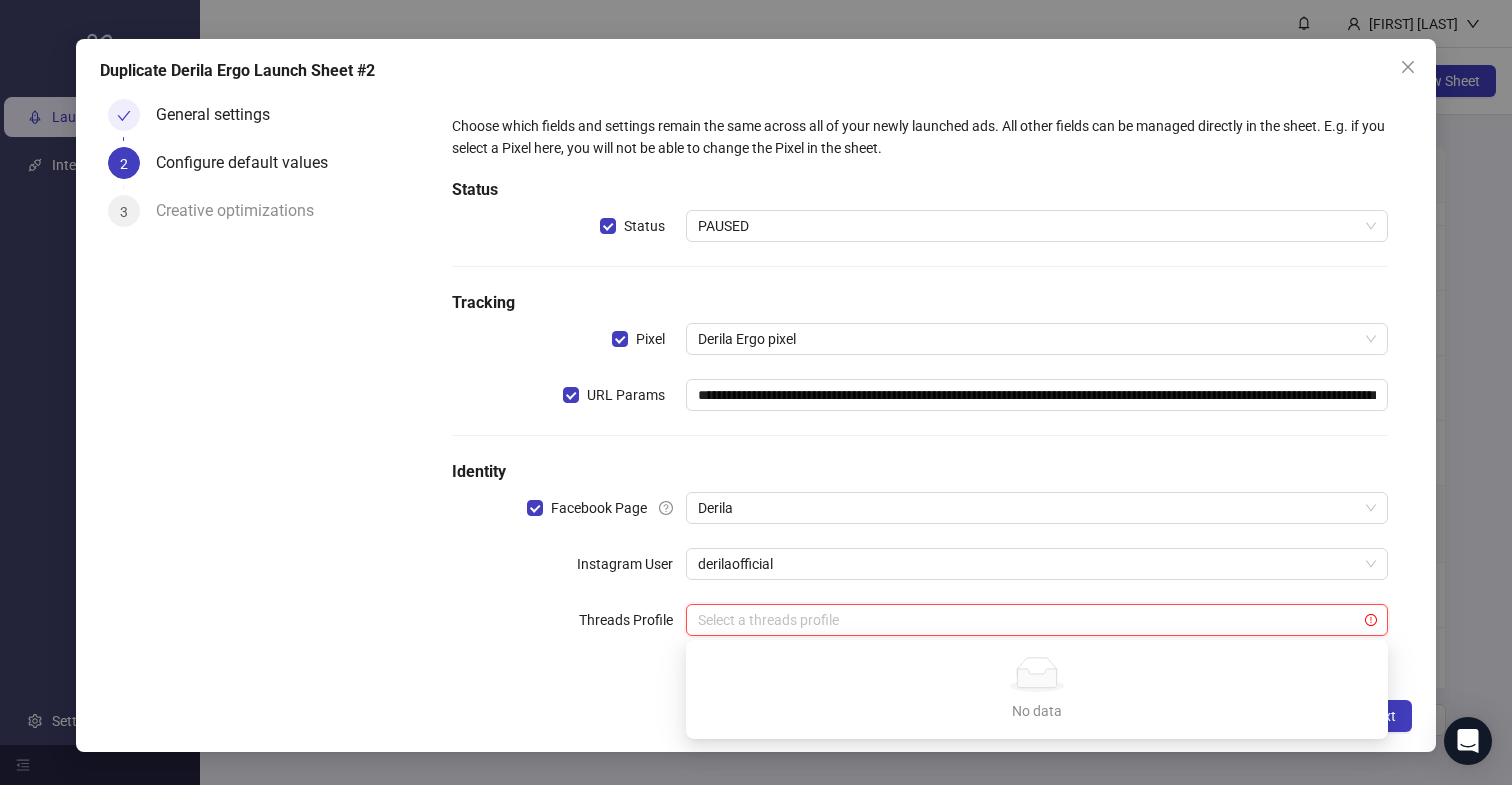 drag, startPoint x: 956, startPoint y: 621, endPoint x: 1025, endPoint y: 654, distance: 76.48529 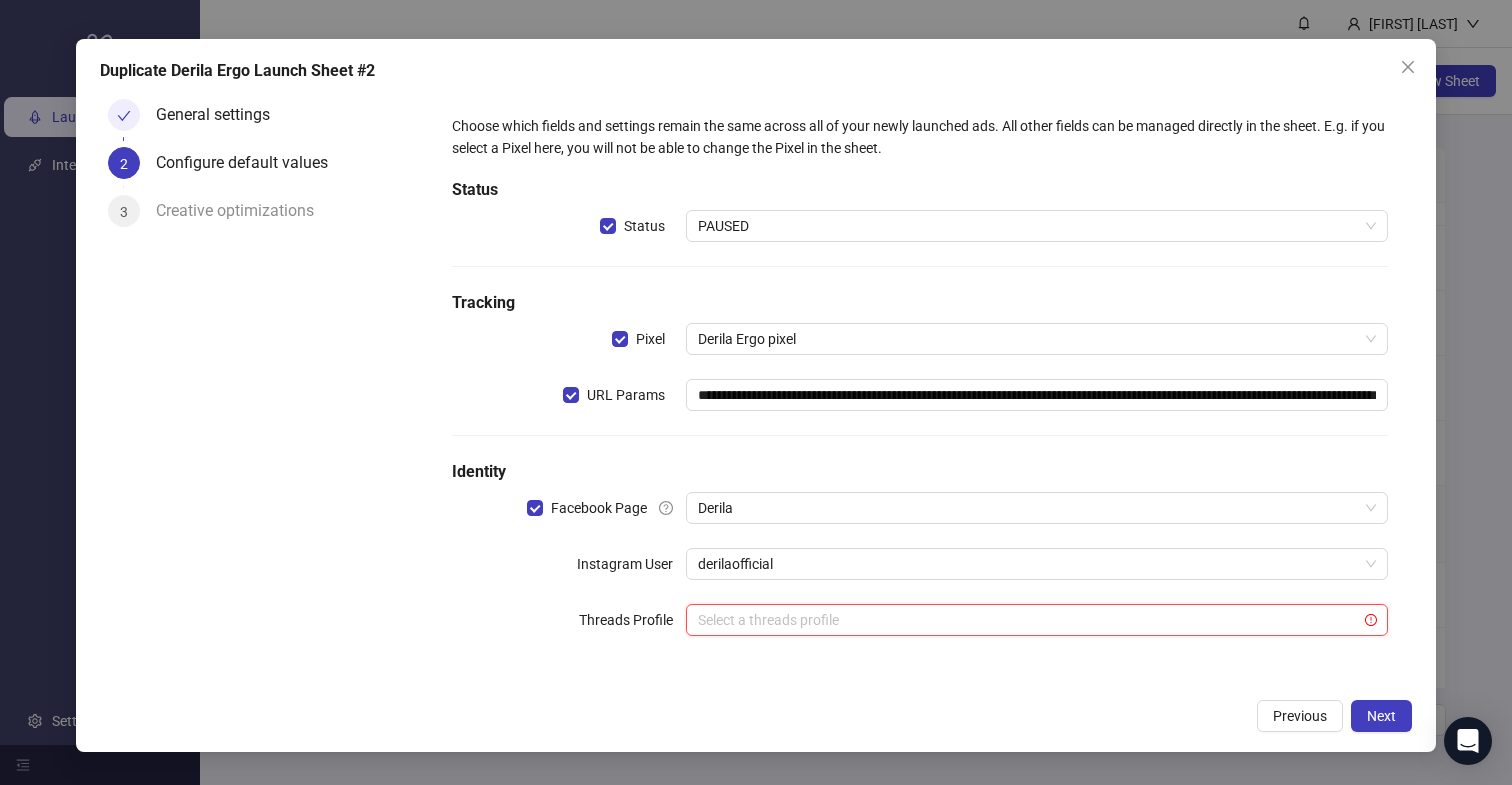 click on "**********" at bounding box center [756, 395] 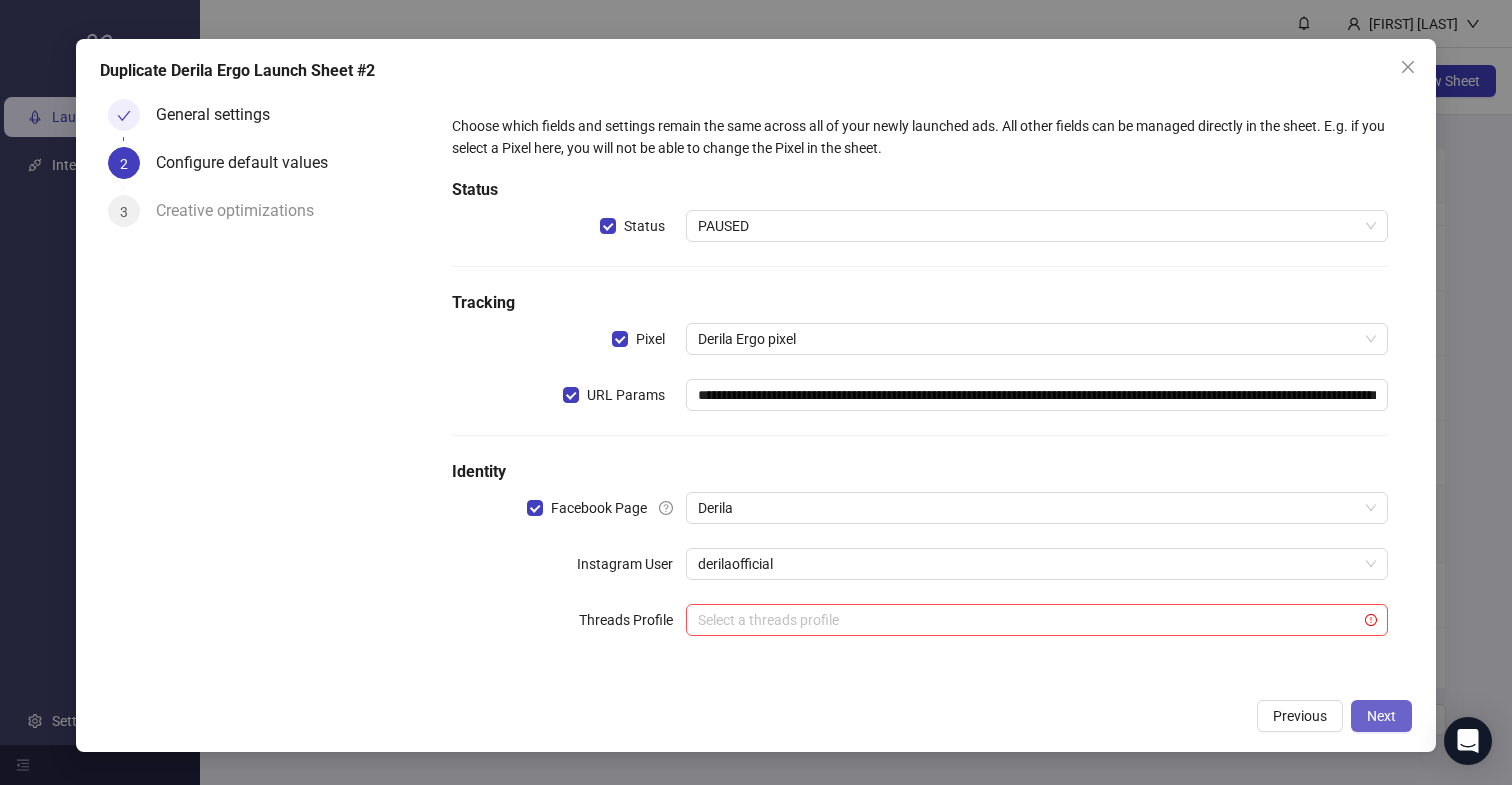 click on "Next" at bounding box center [1381, 716] 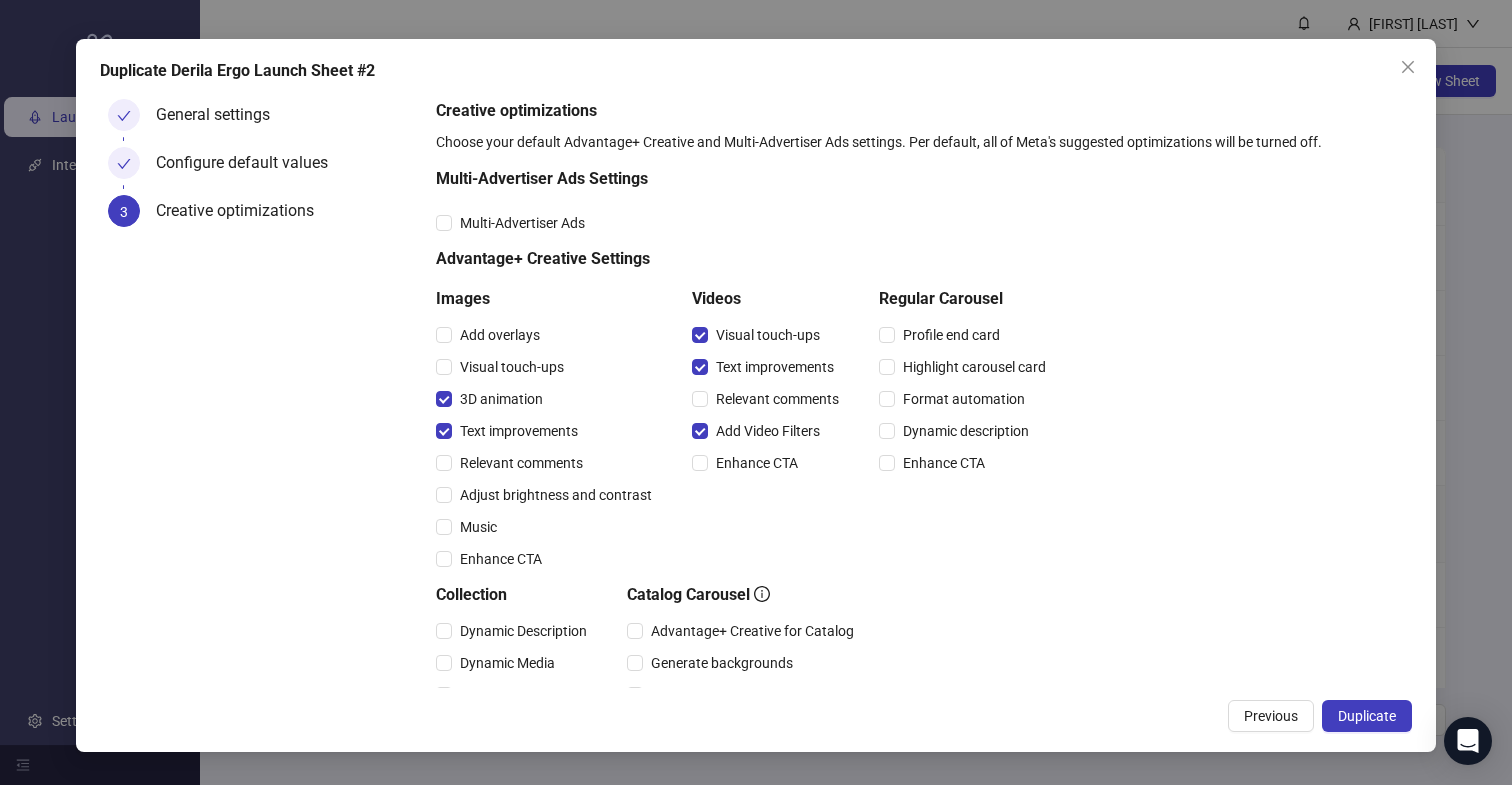 click on "3D animation" at bounding box center (548, 335) 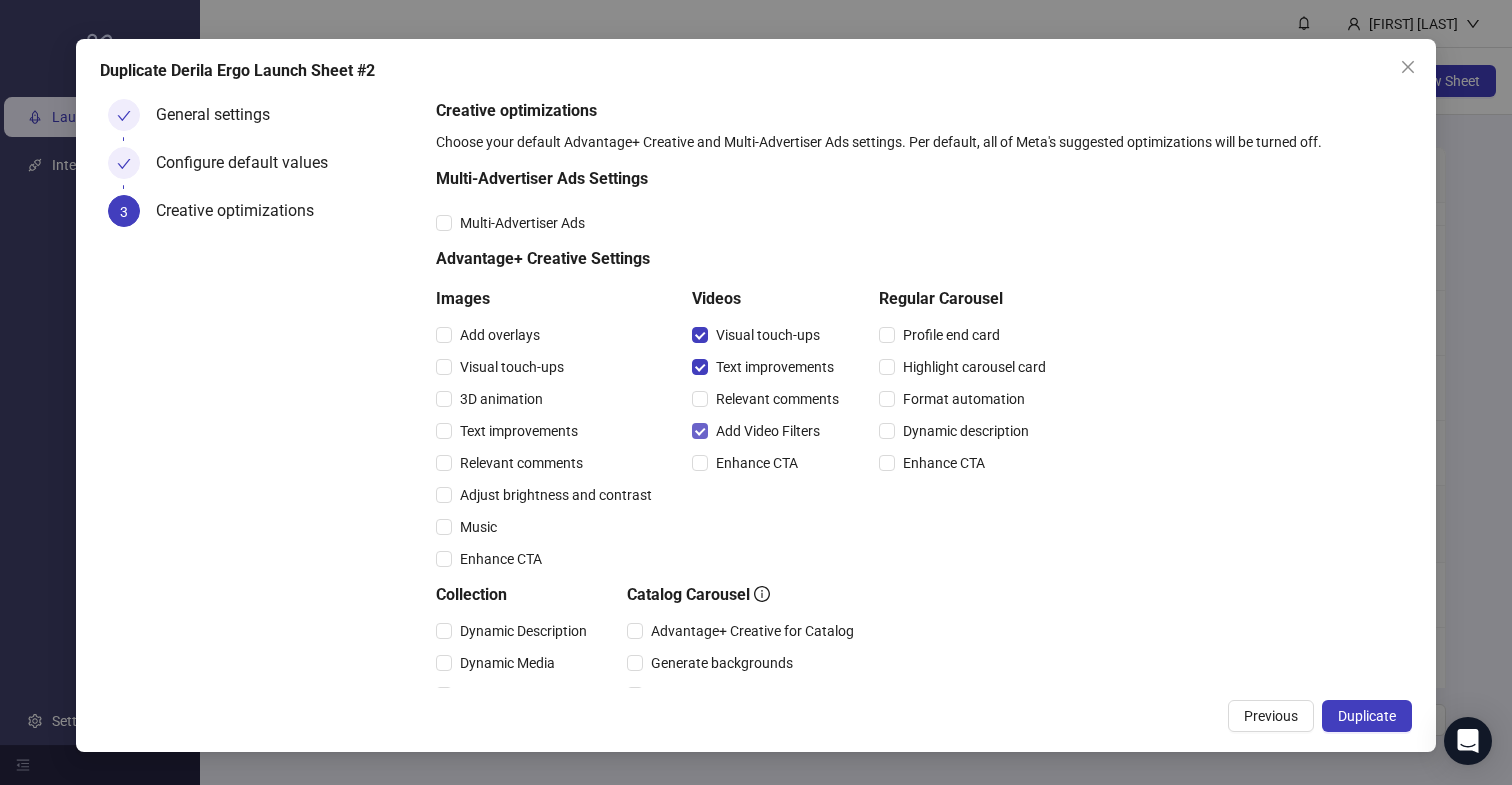 click on "Add Video Filters" at bounding box center [768, 335] 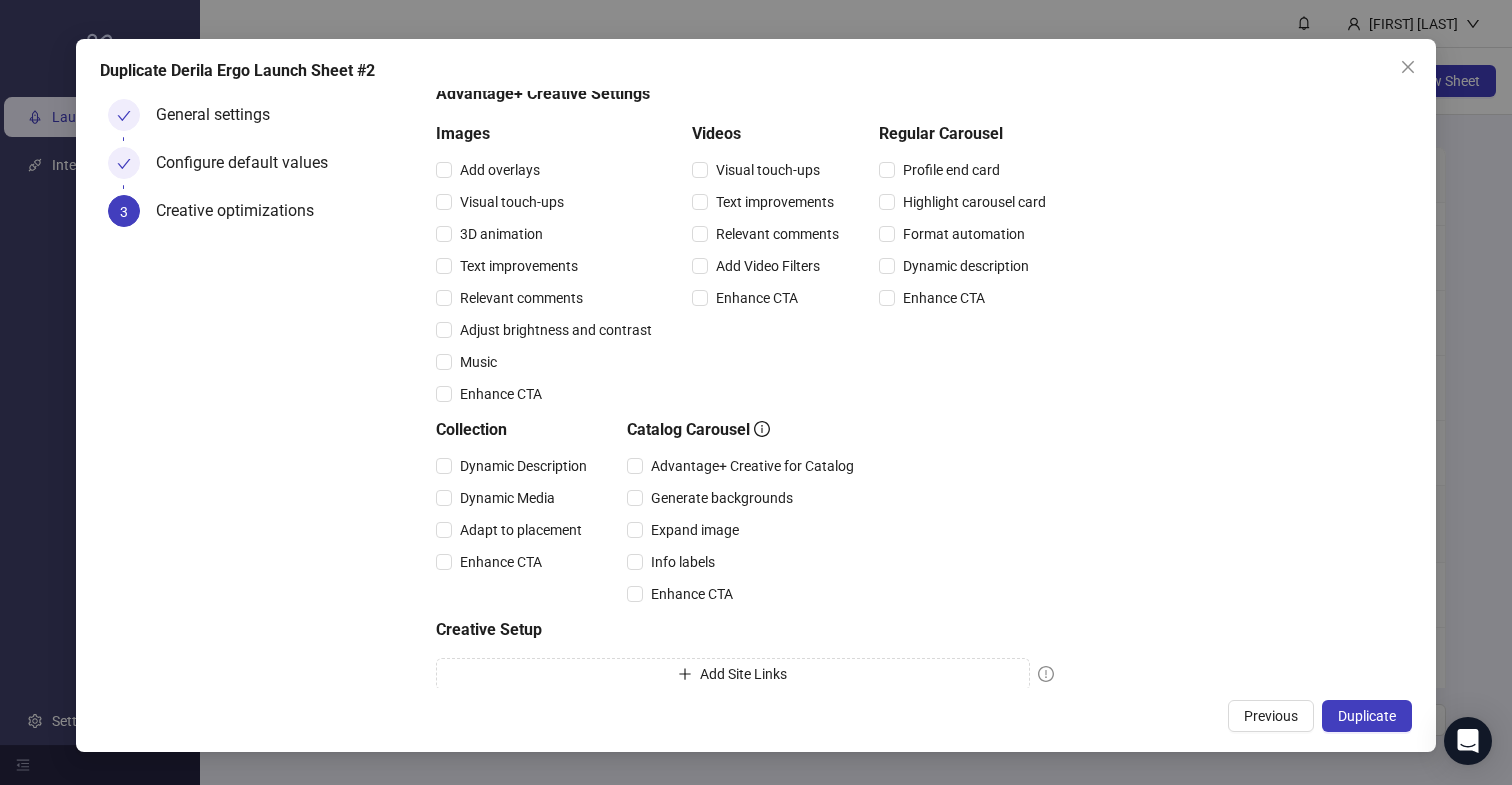 scroll, scrollTop: 231, scrollLeft: 0, axis: vertical 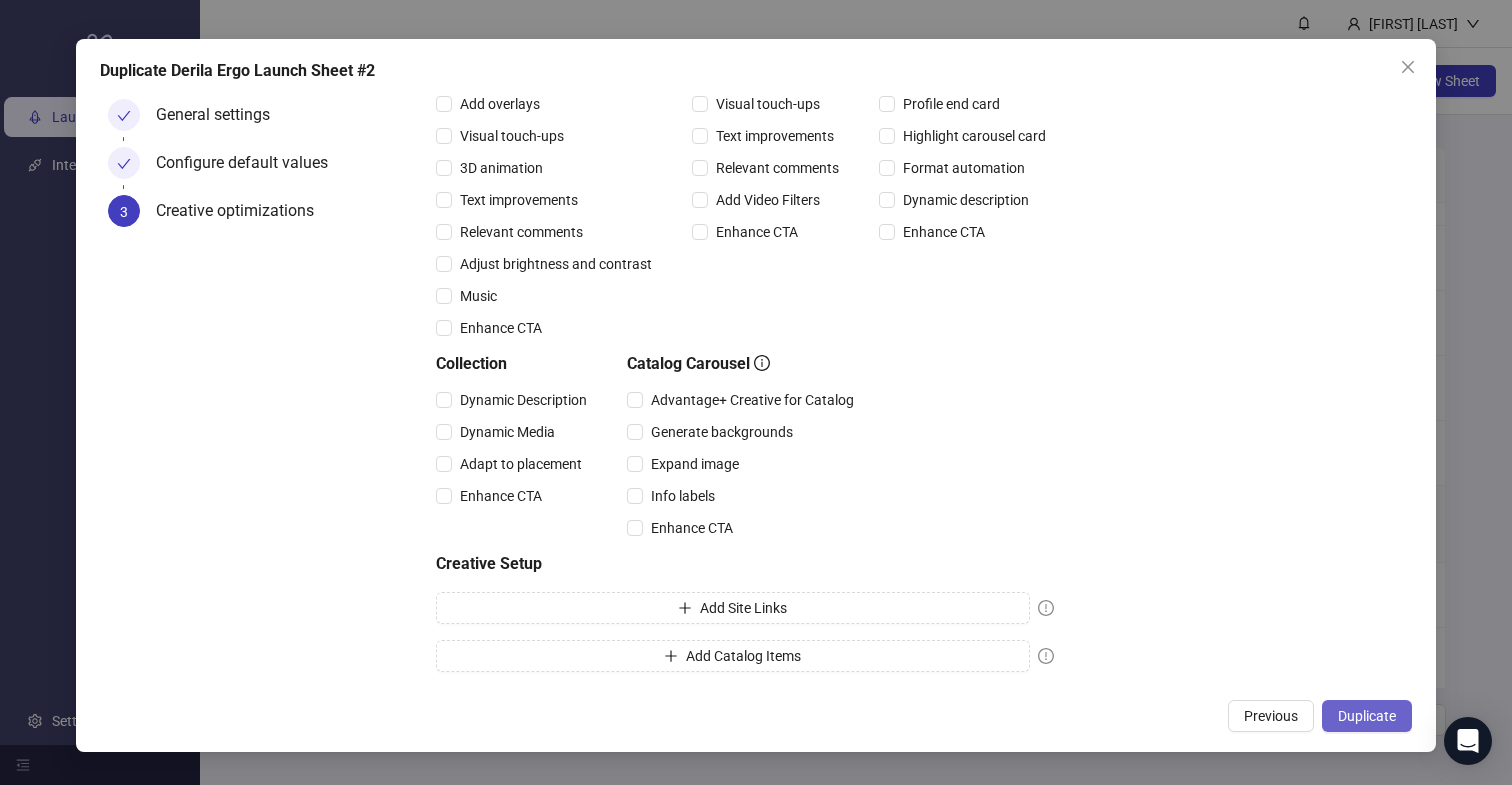 click on "Duplicate" at bounding box center [1367, 716] 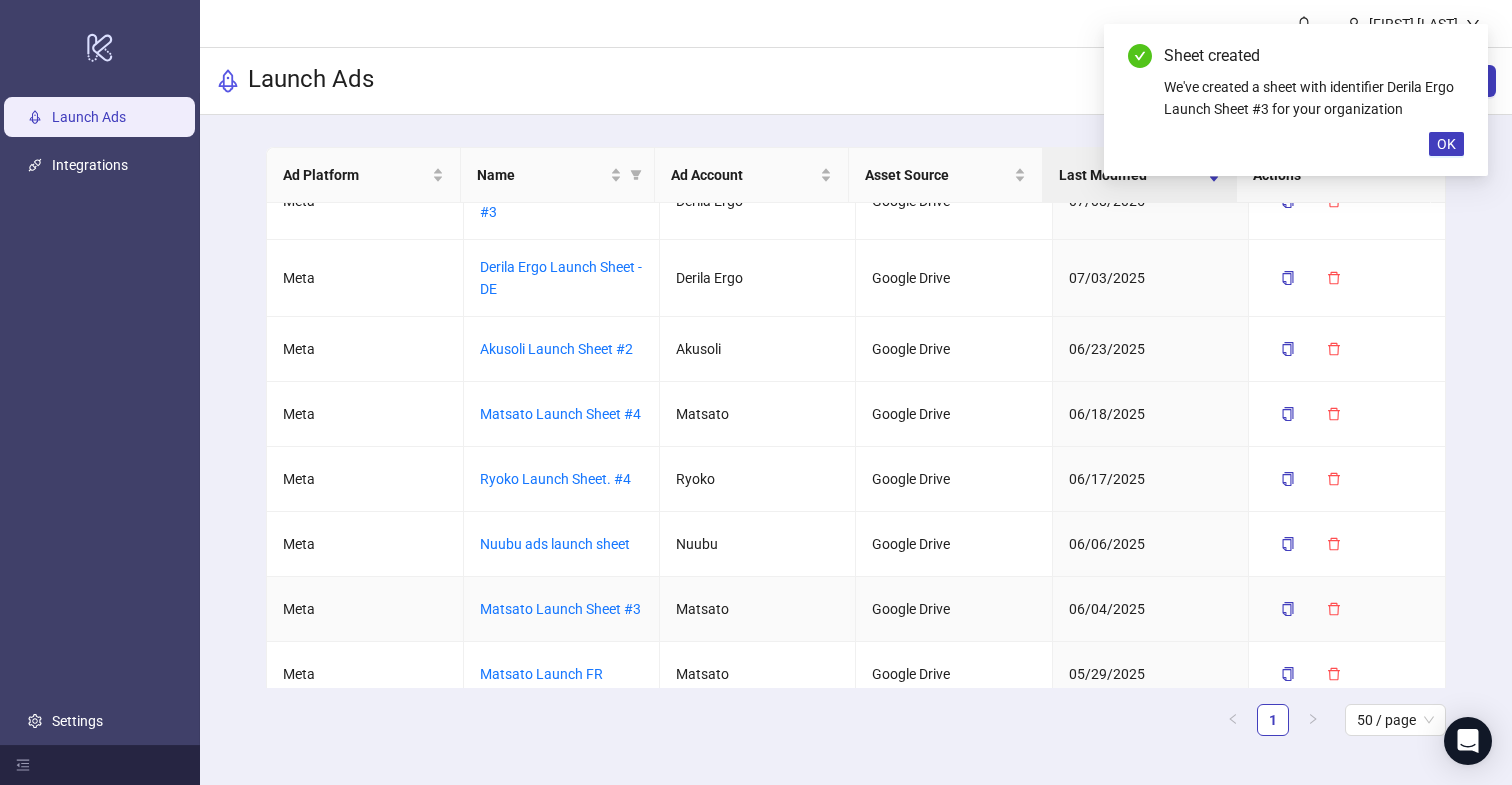 scroll, scrollTop: 0, scrollLeft: 0, axis: both 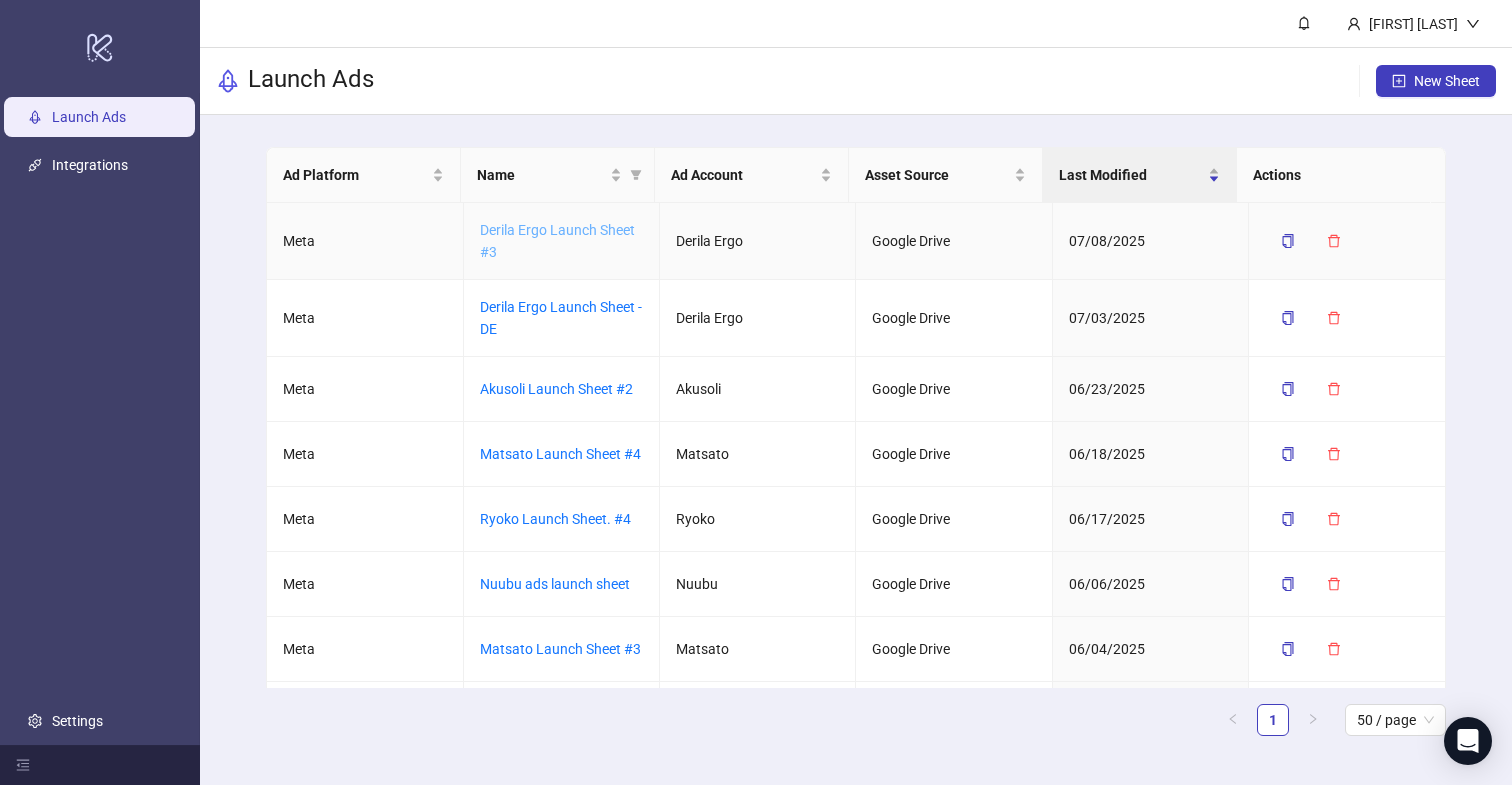 click on "Derila Ergo Launch Sheet #3" at bounding box center [557, 241] 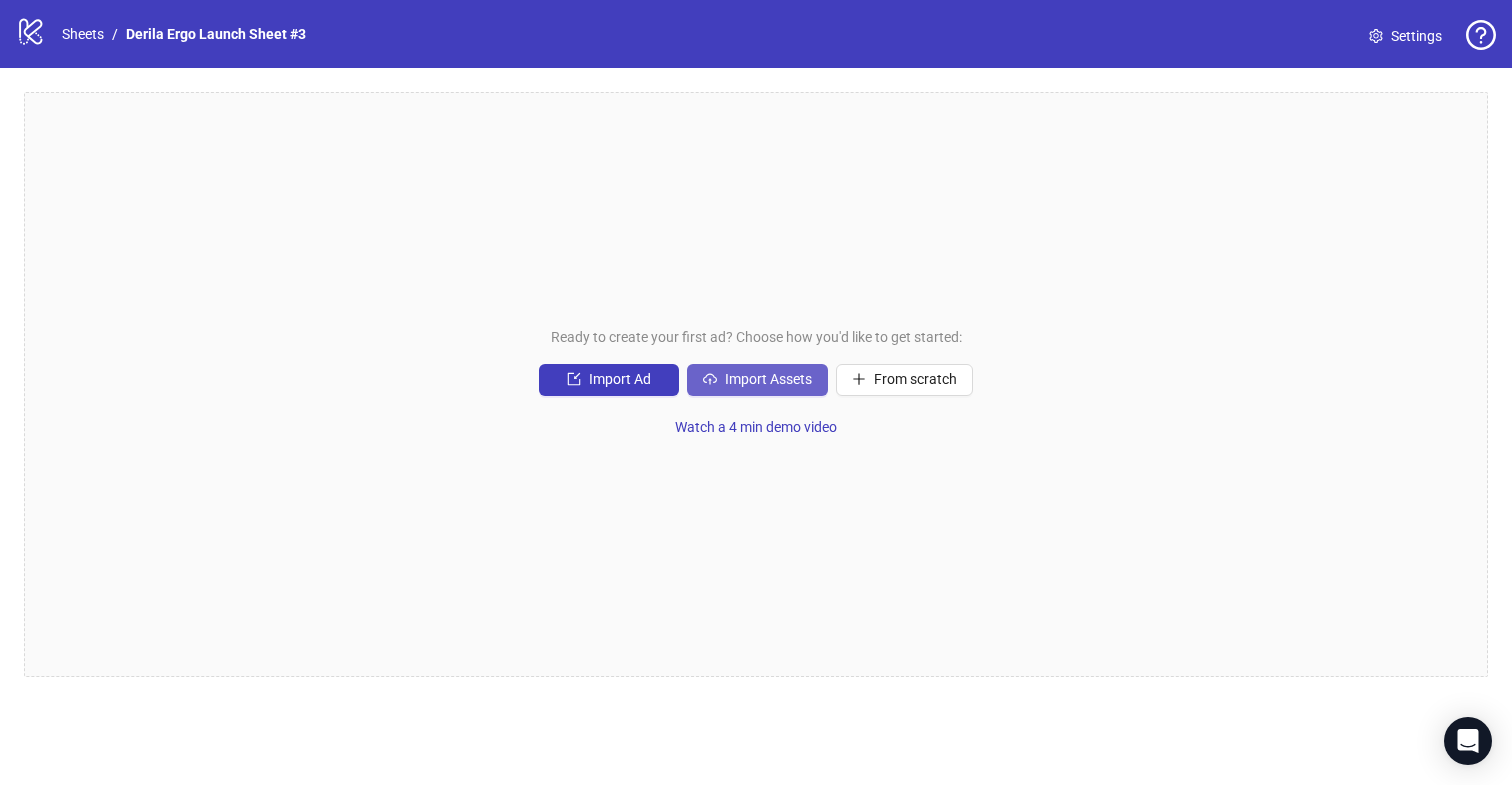click on "Import Assets" at bounding box center [620, 379] 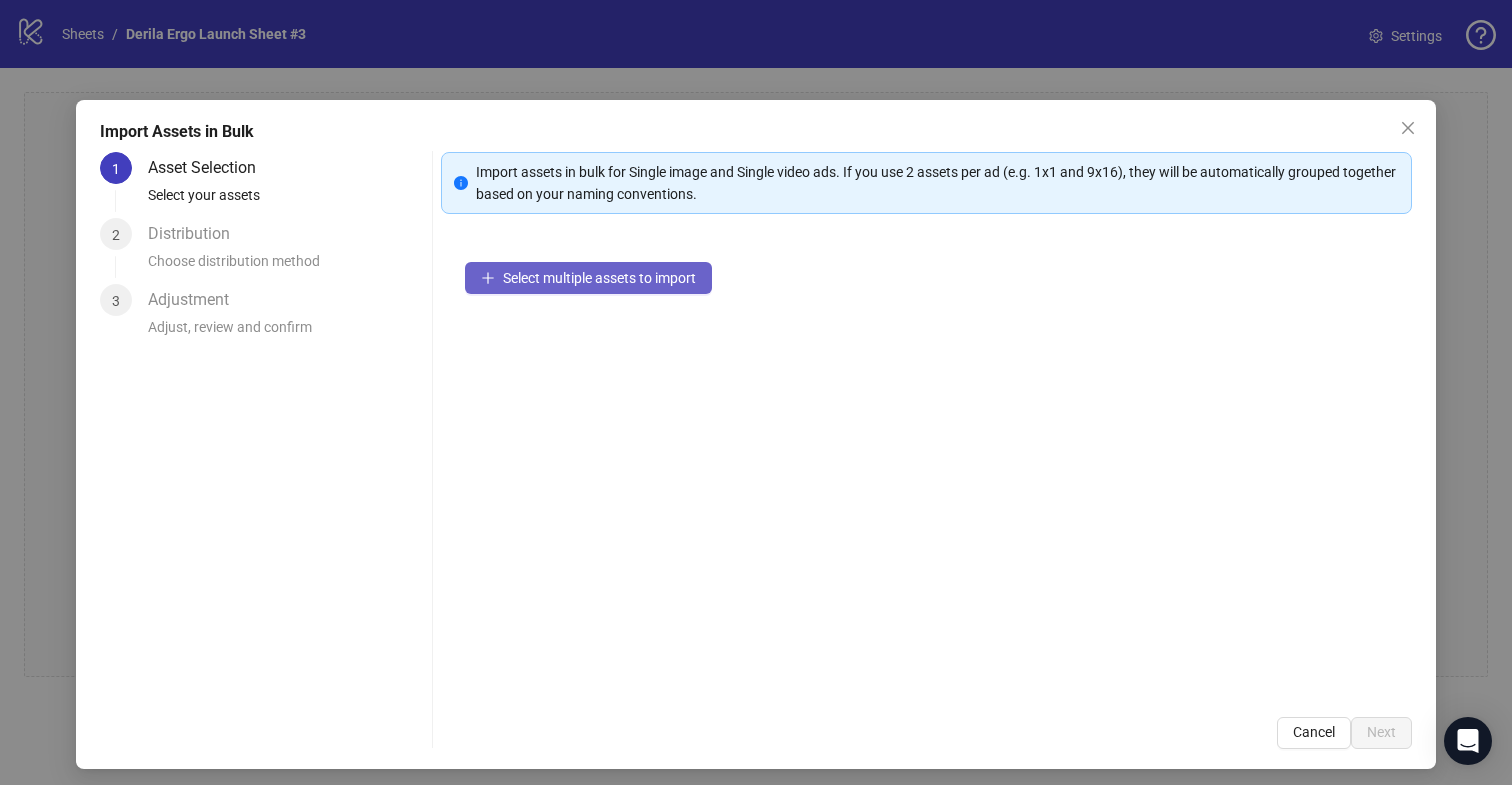 click on "Select multiple assets to import" at bounding box center (599, 278) 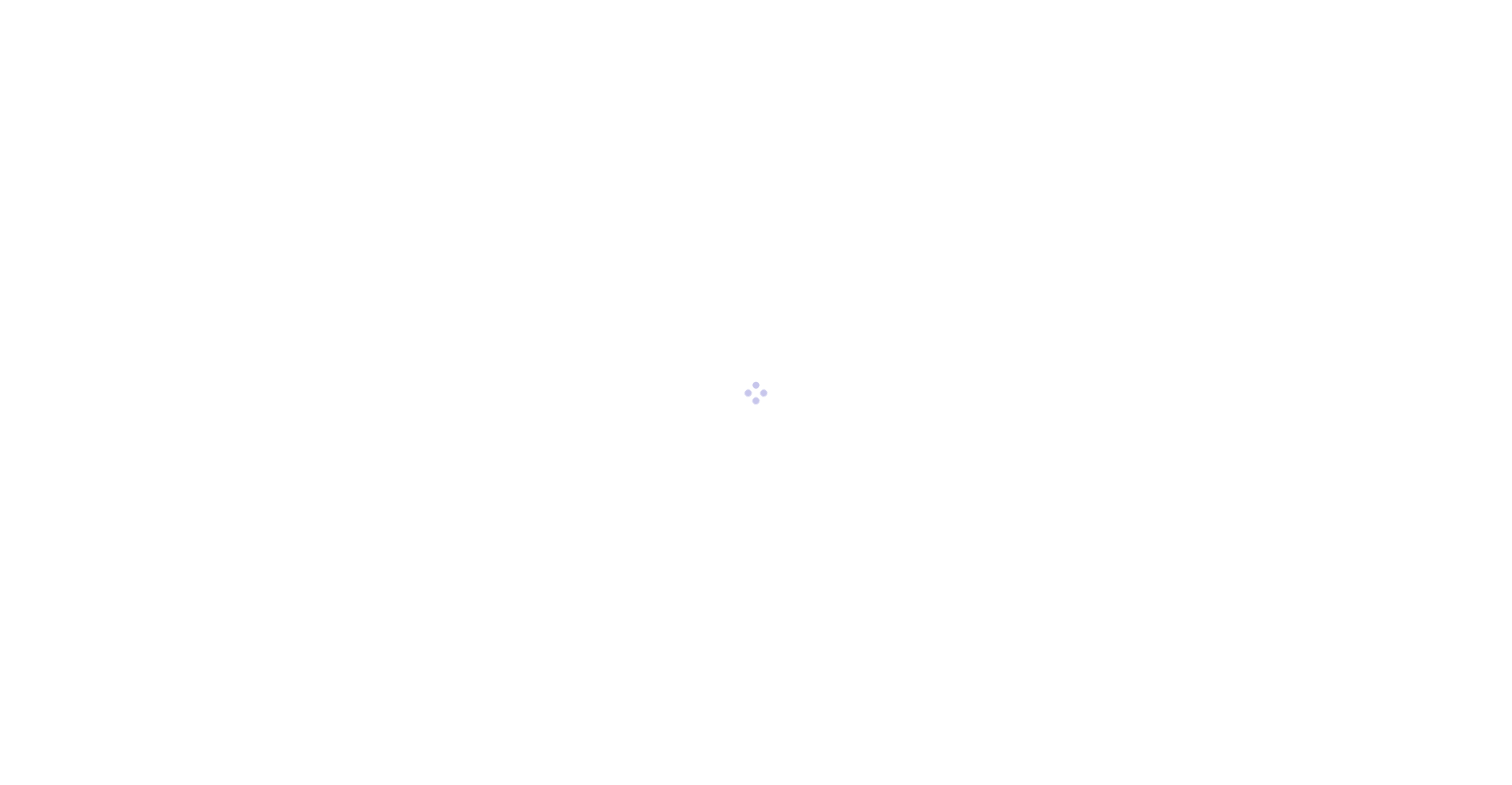 scroll, scrollTop: 0, scrollLeft: 0, axis: both 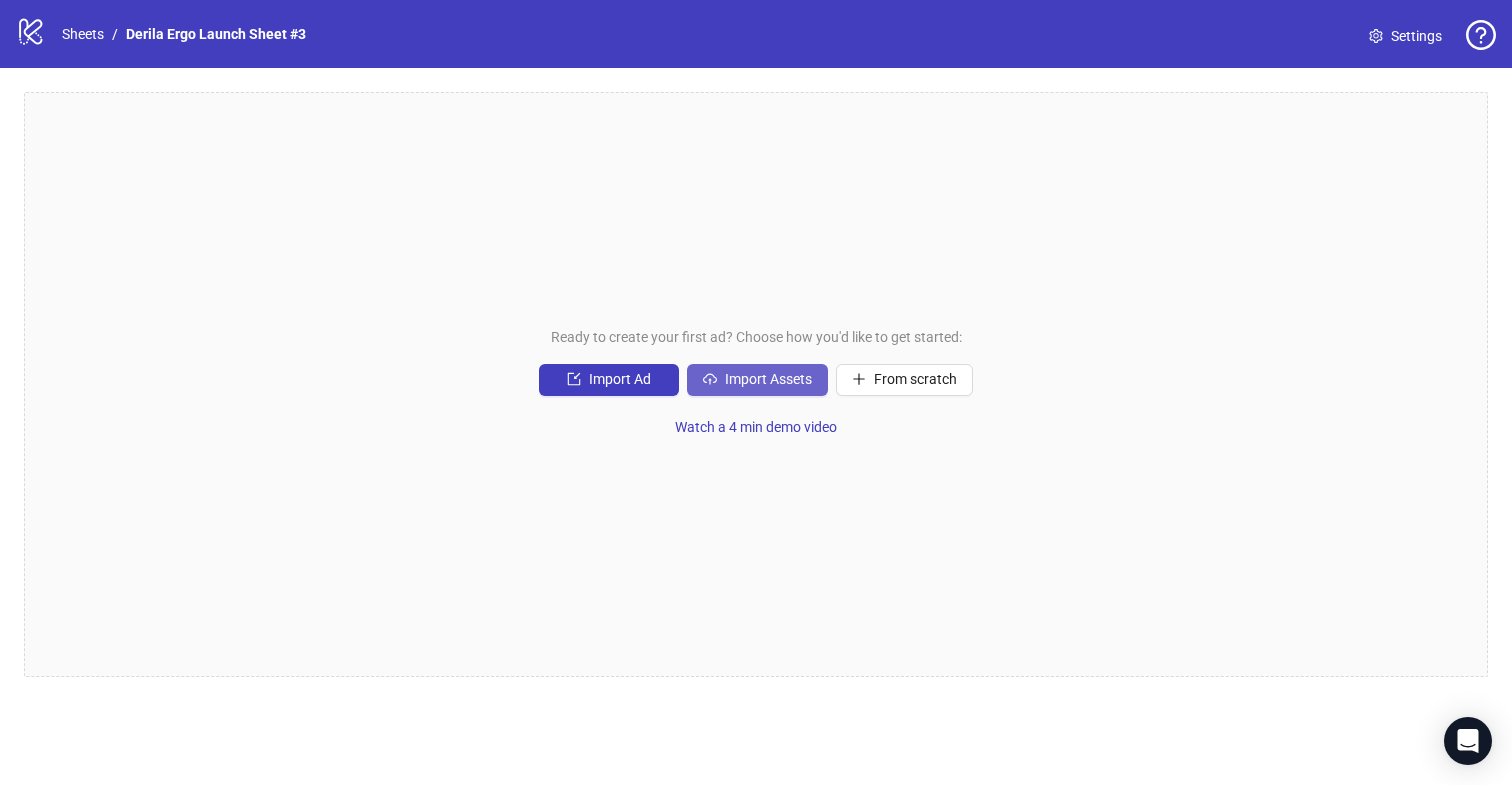 click on "Import Assets" at bounding box center (620, 379) 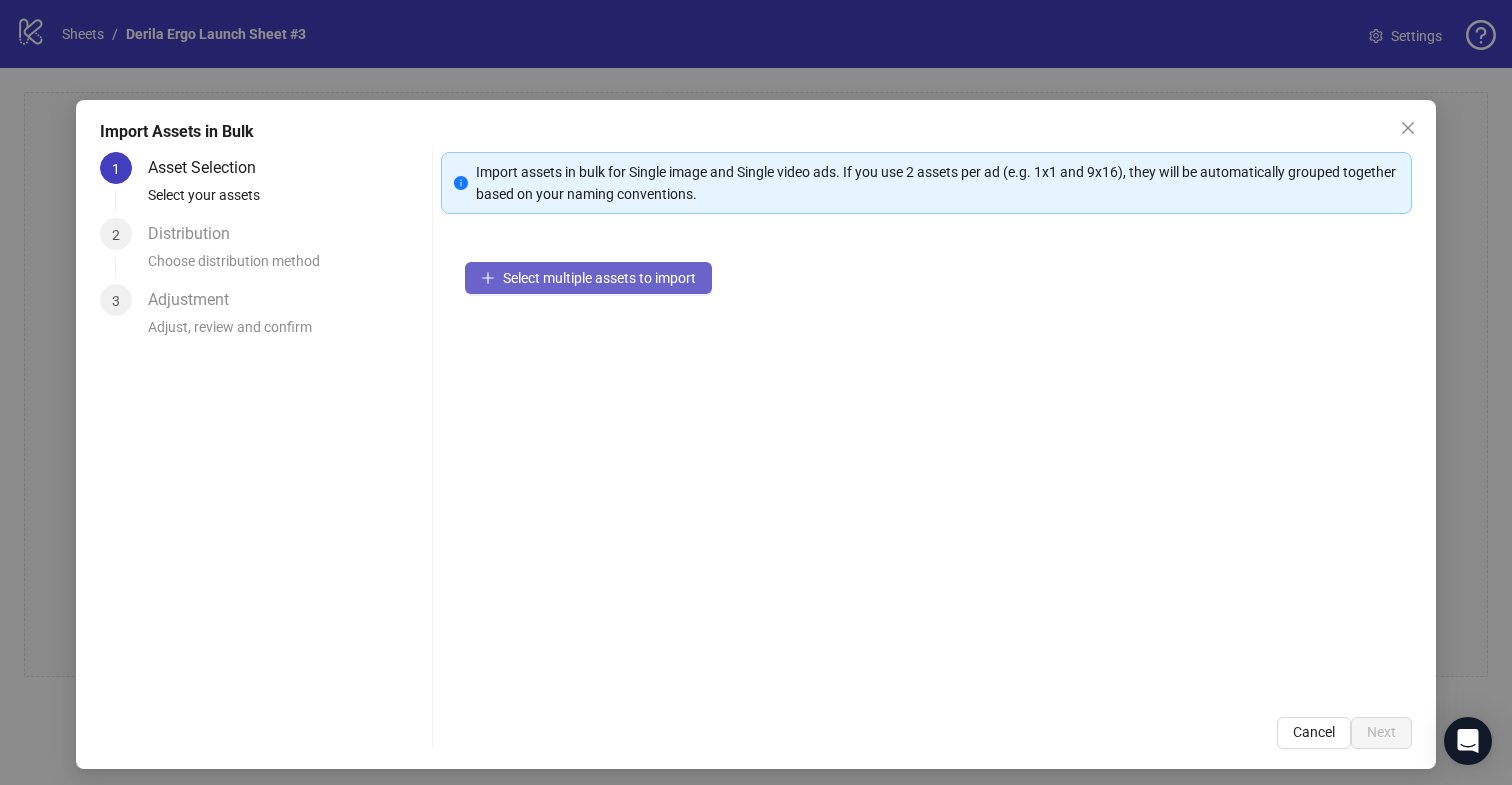 click on "Select multiple assets to import" at bounding box center (599, 278) 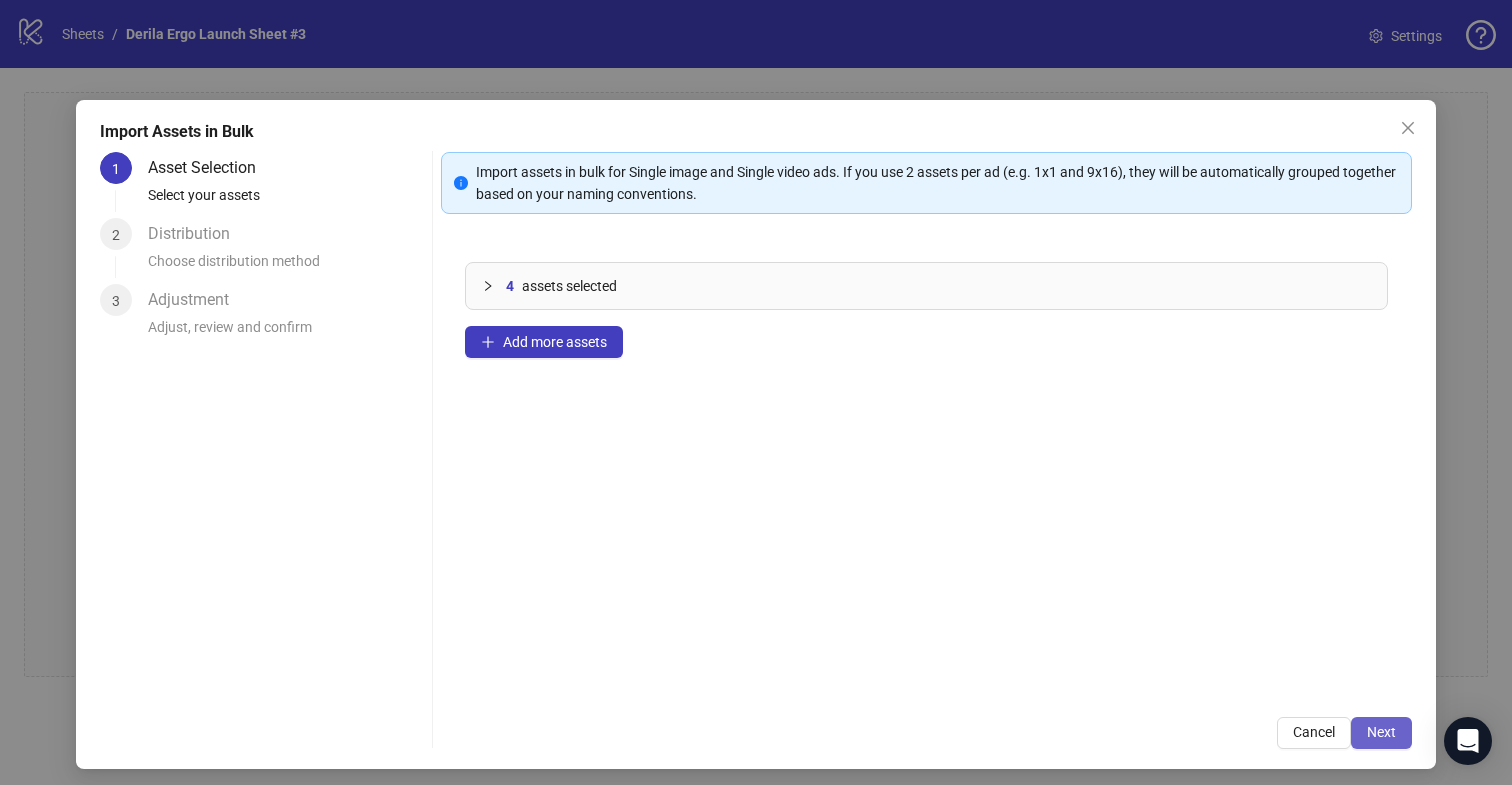 click on "Next" at bounding box center (1381, 732) 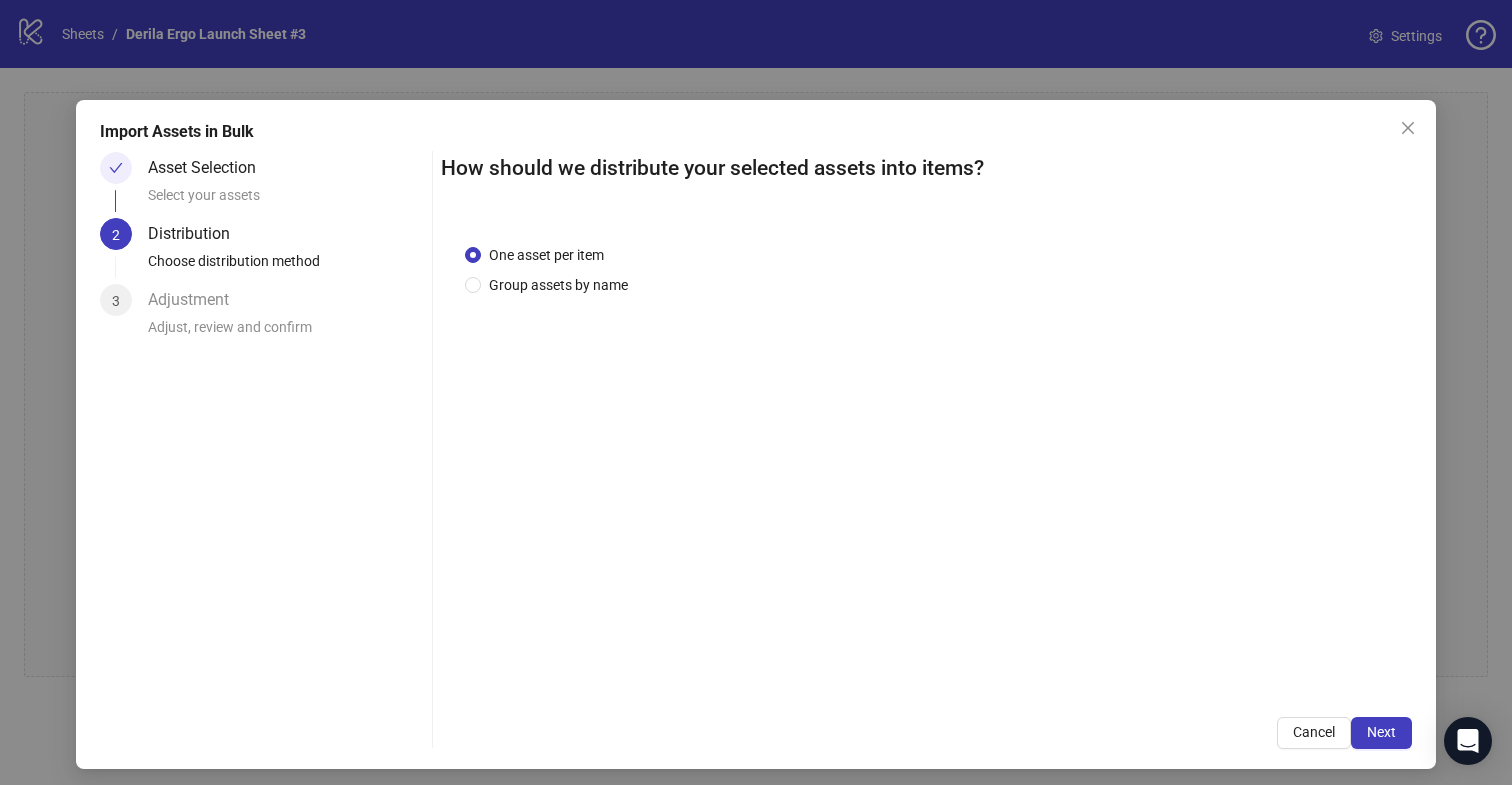 click on "Next" at bounding box center (1381, 732) 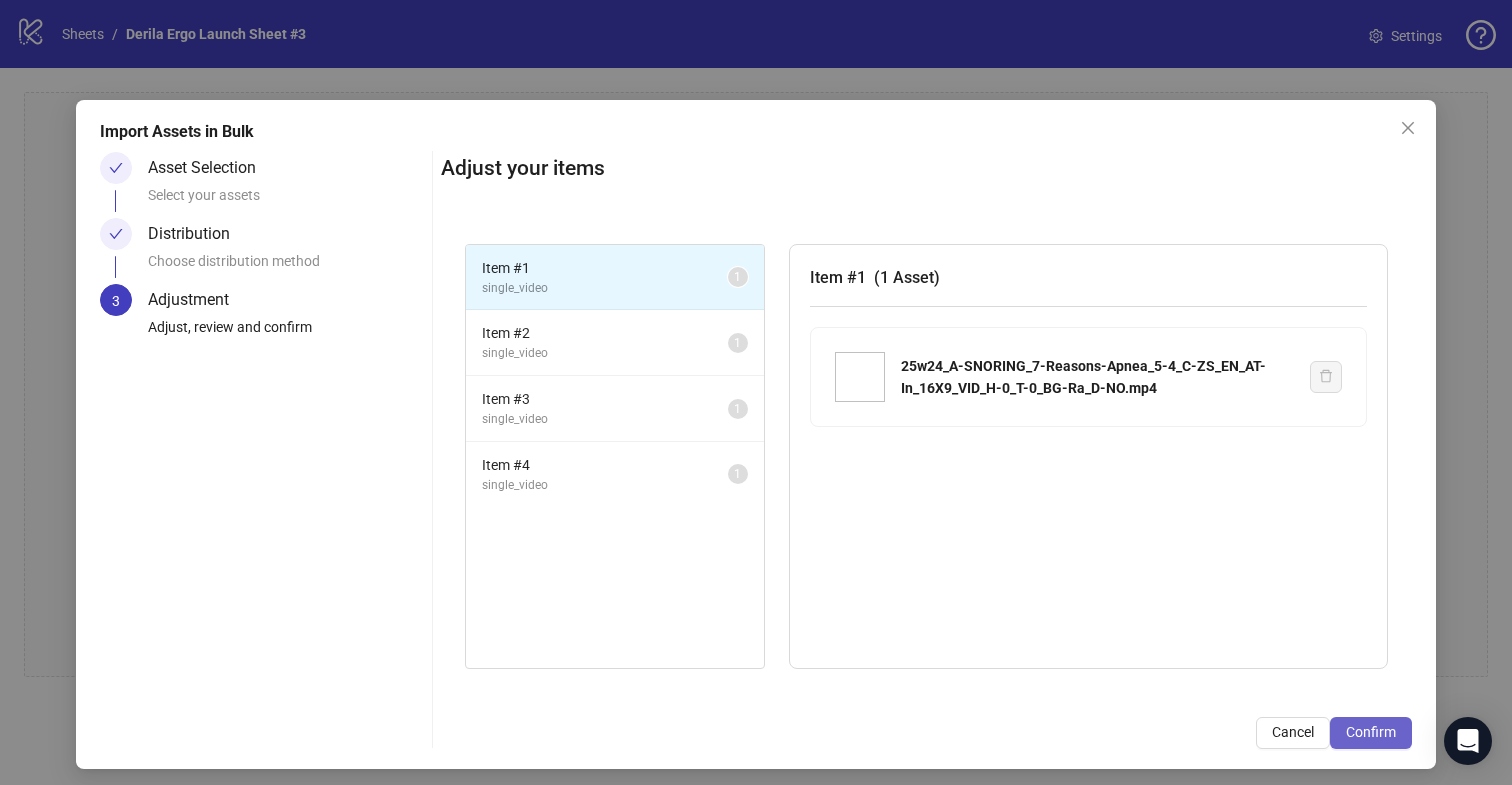 click on "Confirm" at bounding box center [1371, 732] 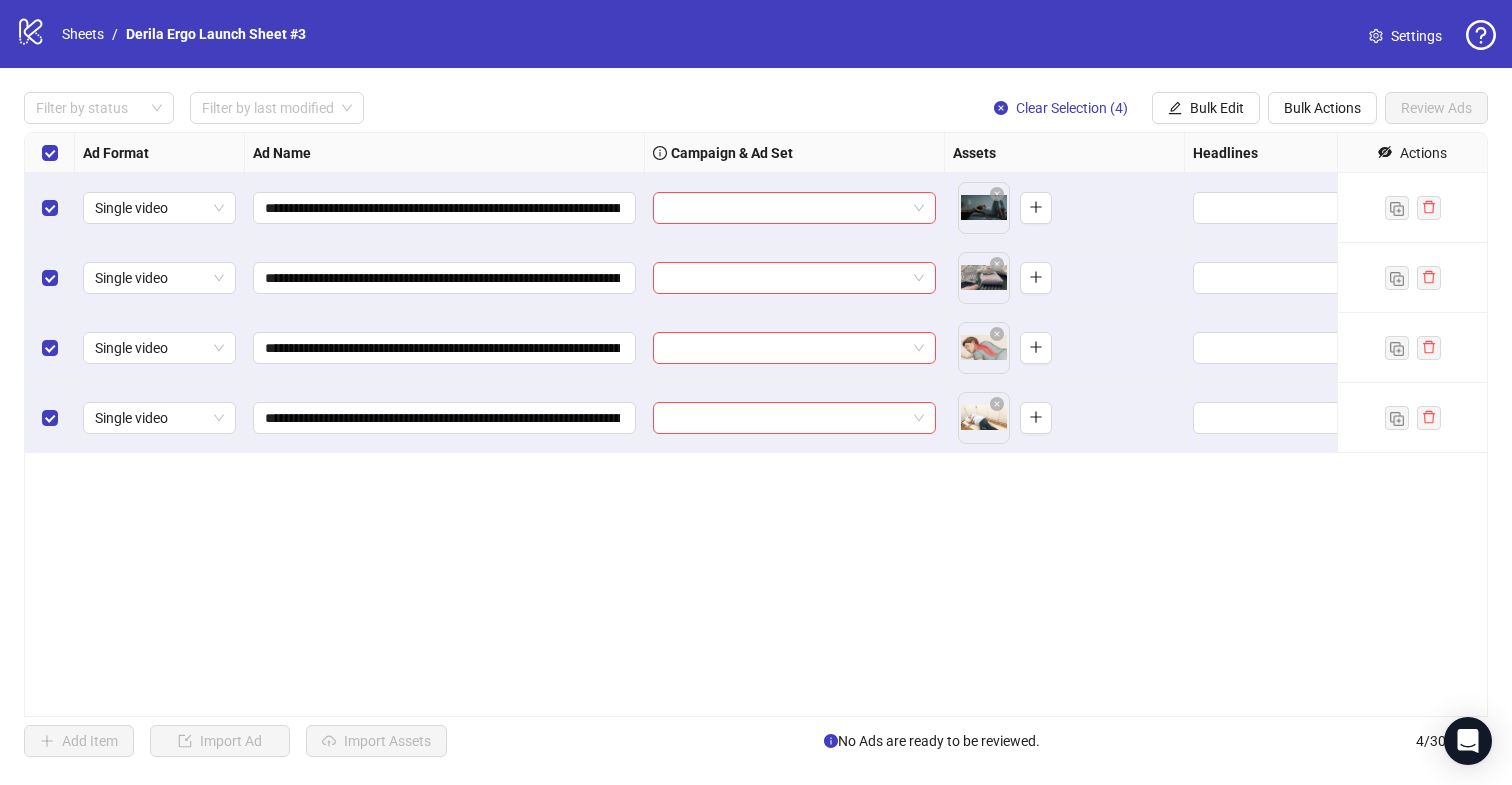 click on "**********" at bounding box center [756, 424] 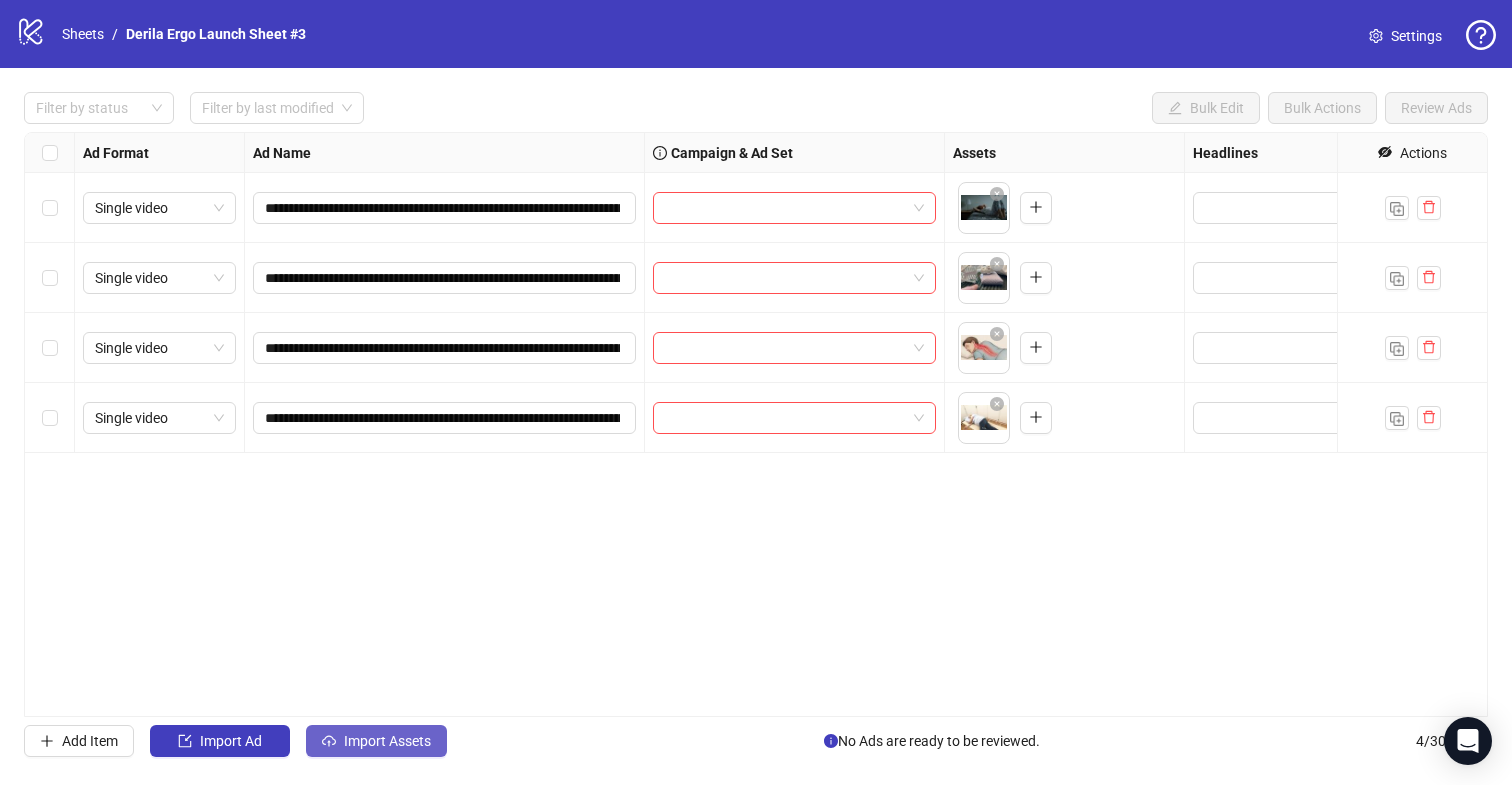 click on "Import Assets" at bounding box center [231, 741] 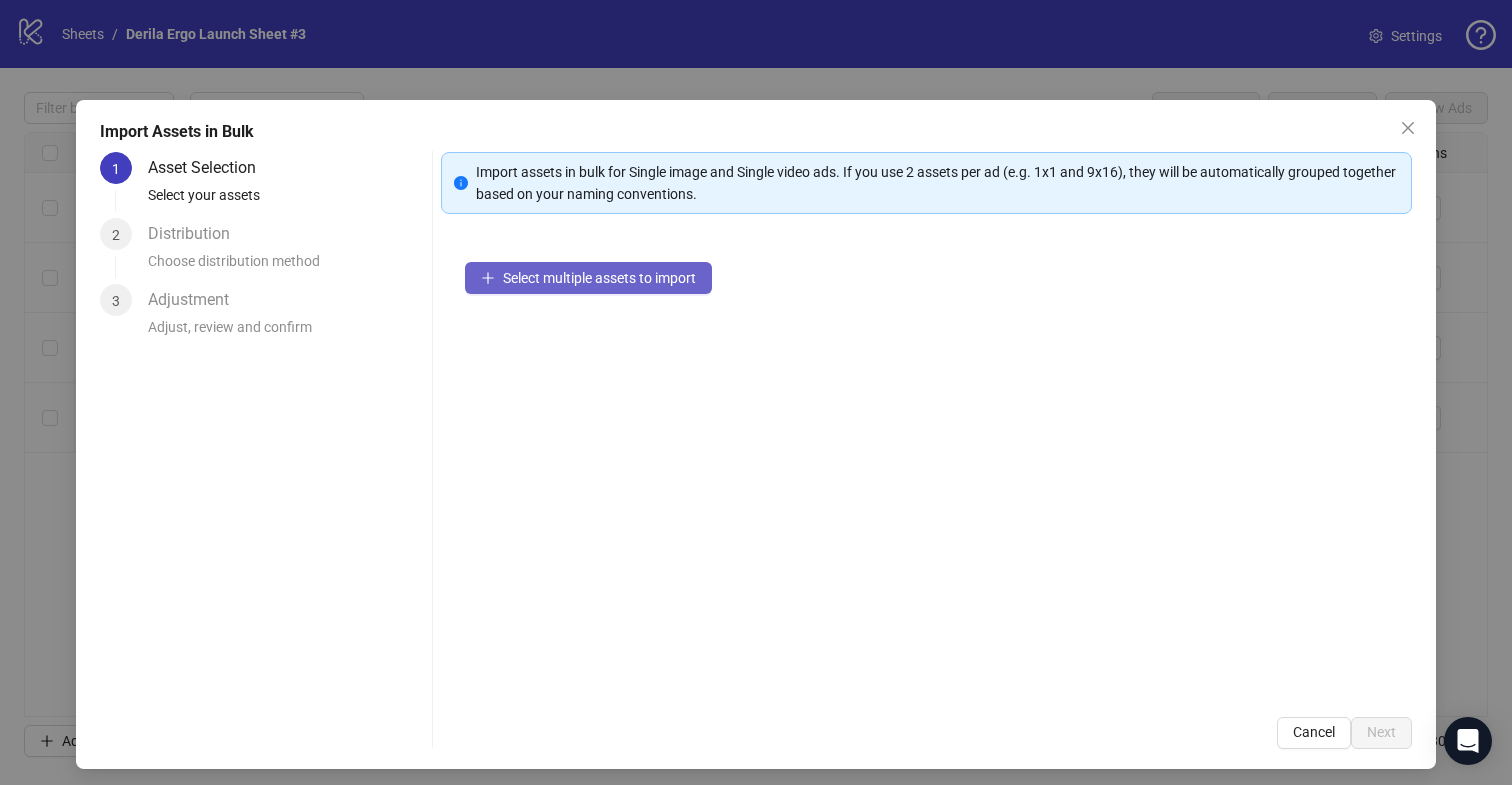 click on "Select multiple assets to import" at bounding box center (599, 278) 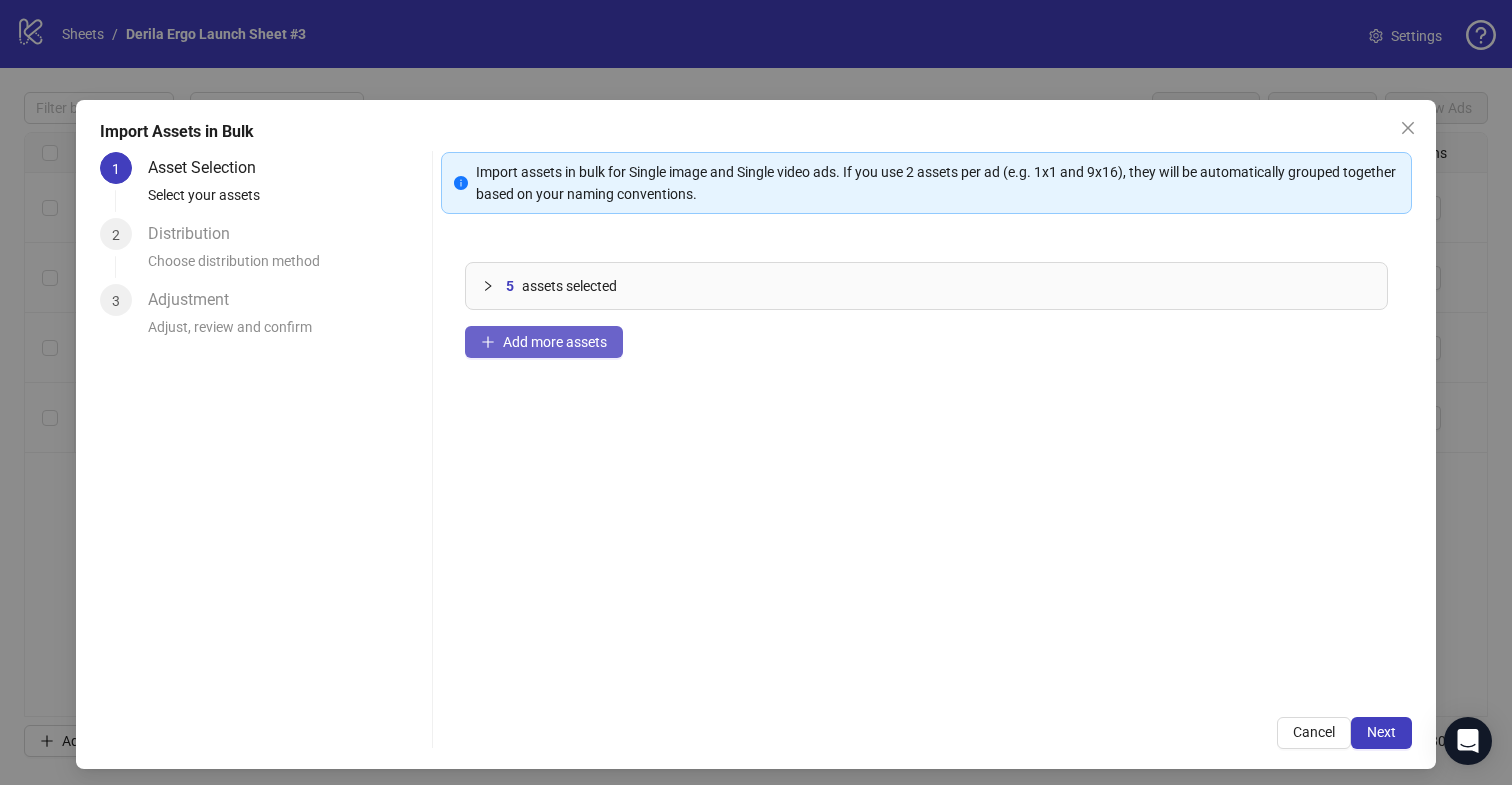 click on "Add more assets" at bounding box center (555, 342) 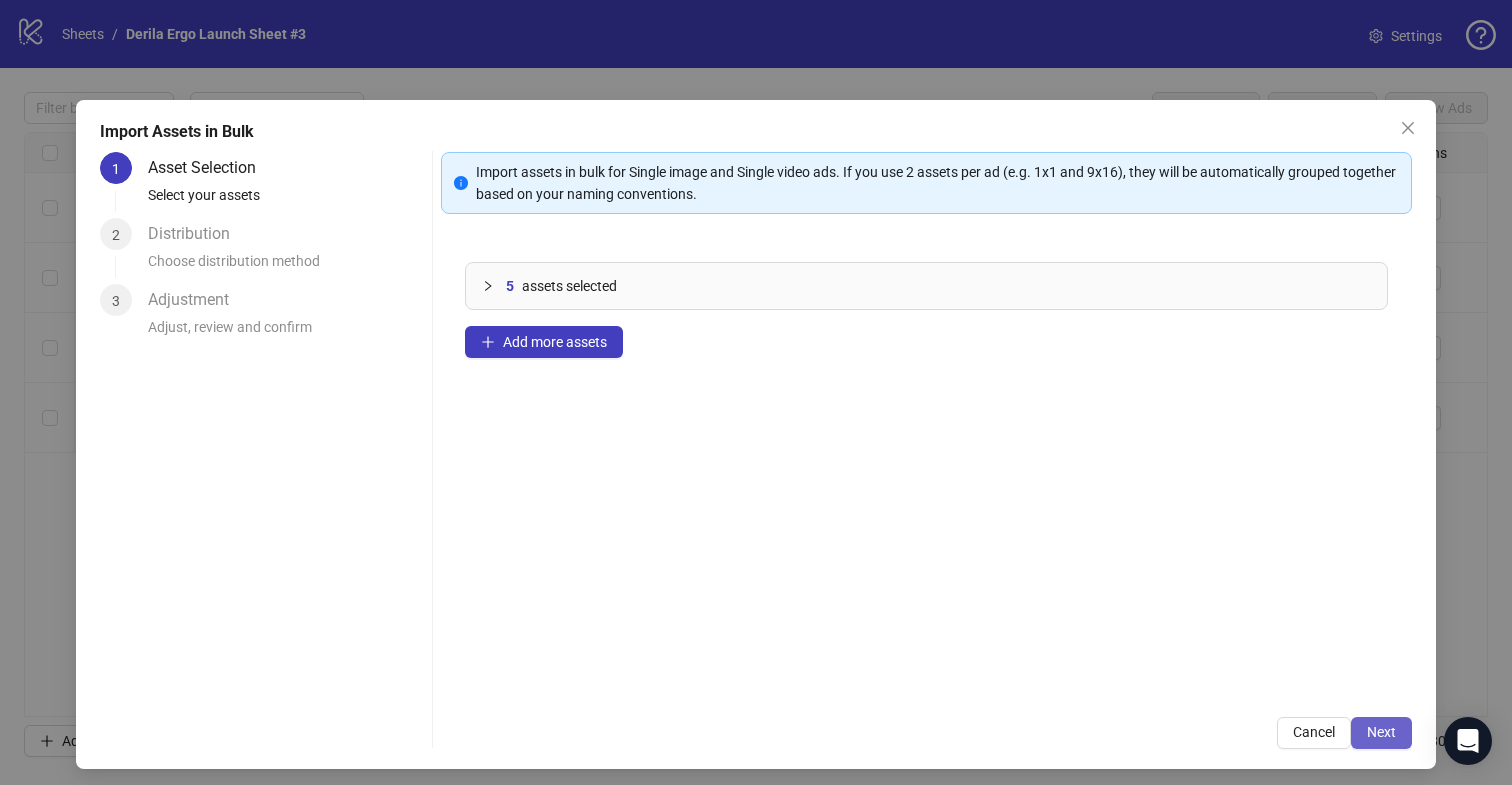 click on "Next" at bounding box center (1381, 732) 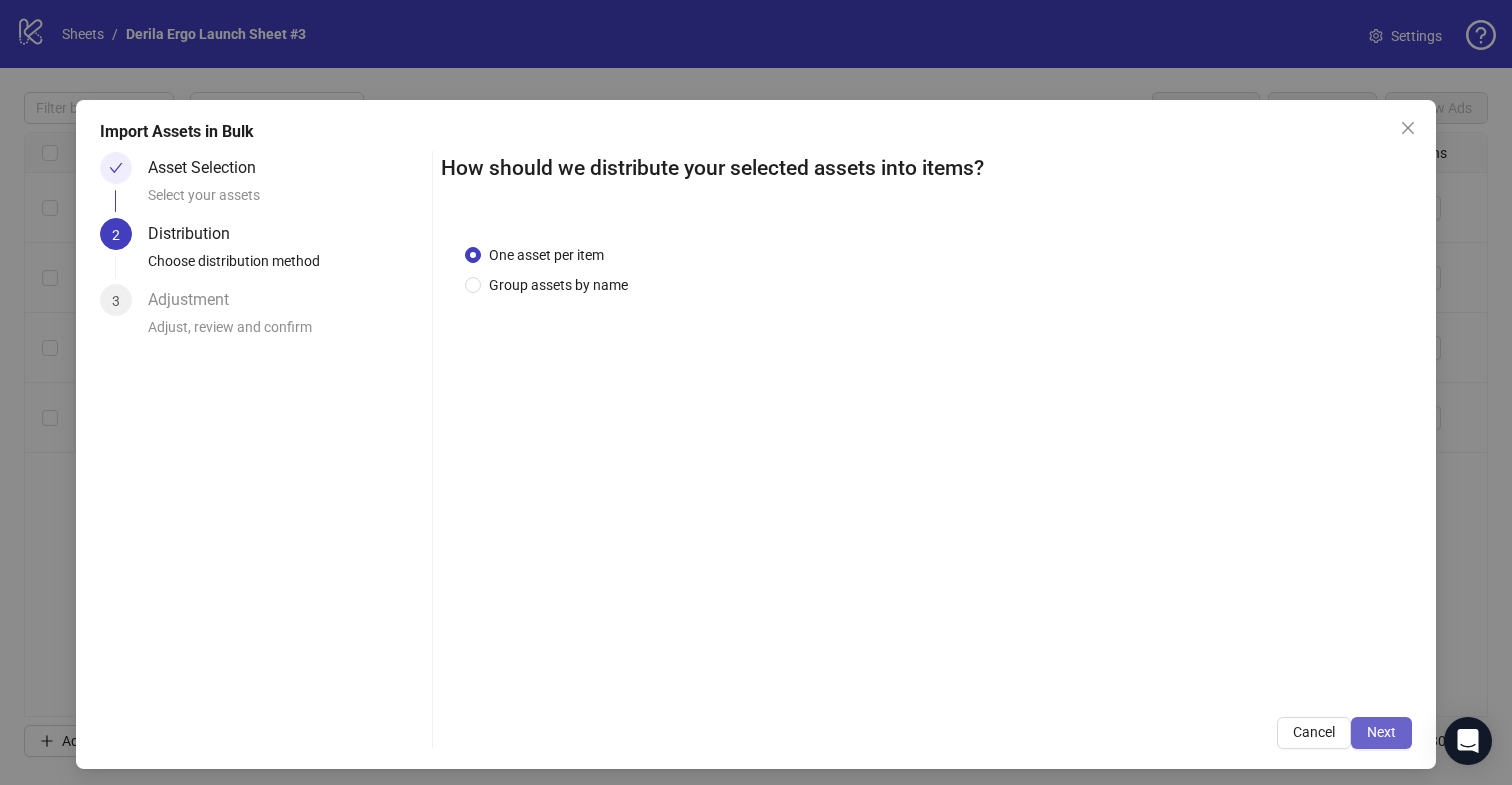 click on "Next" at bounding box center [1381, 732] 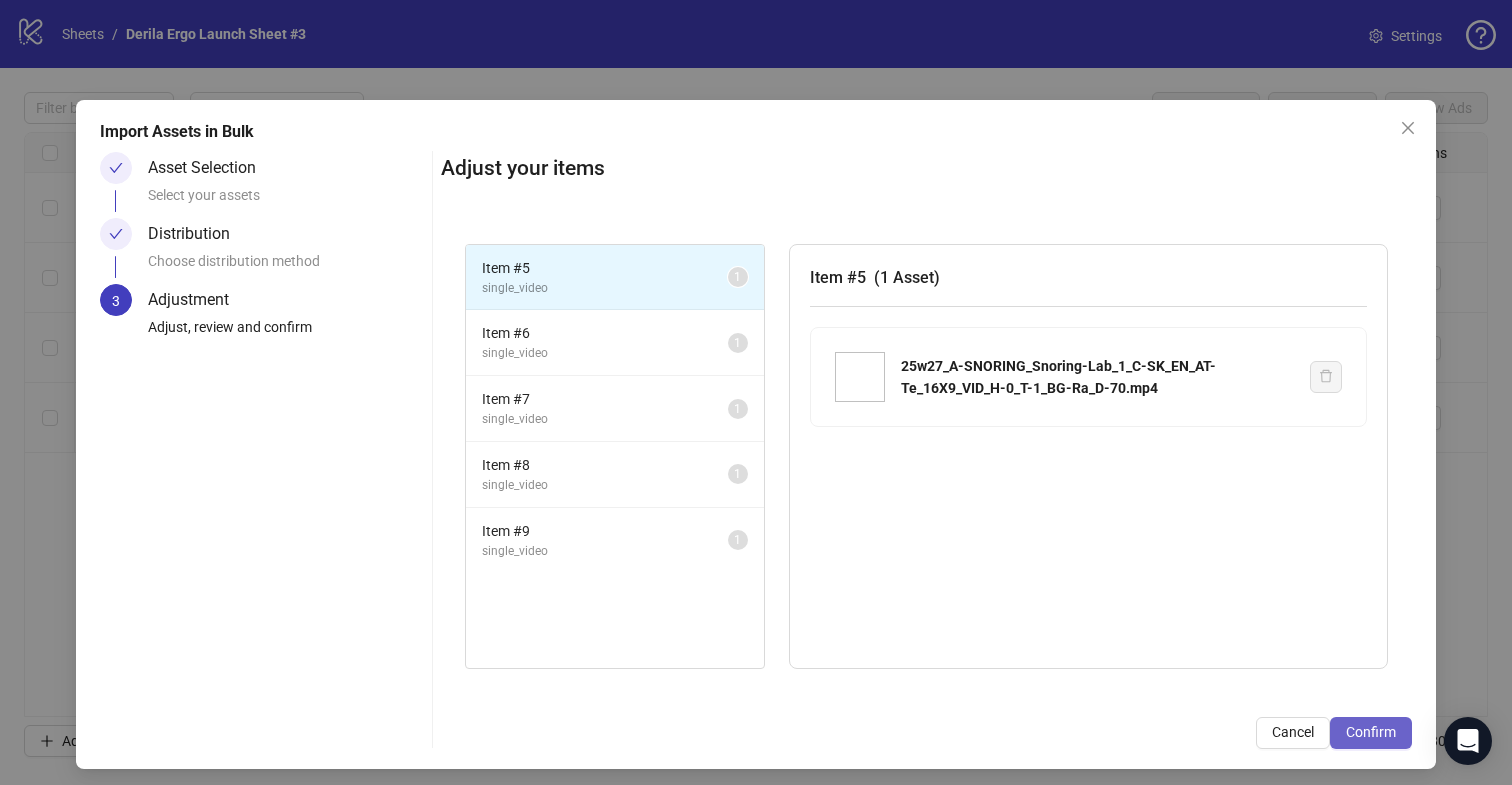 click on "Confirm" at bounding box center [1371, 732] 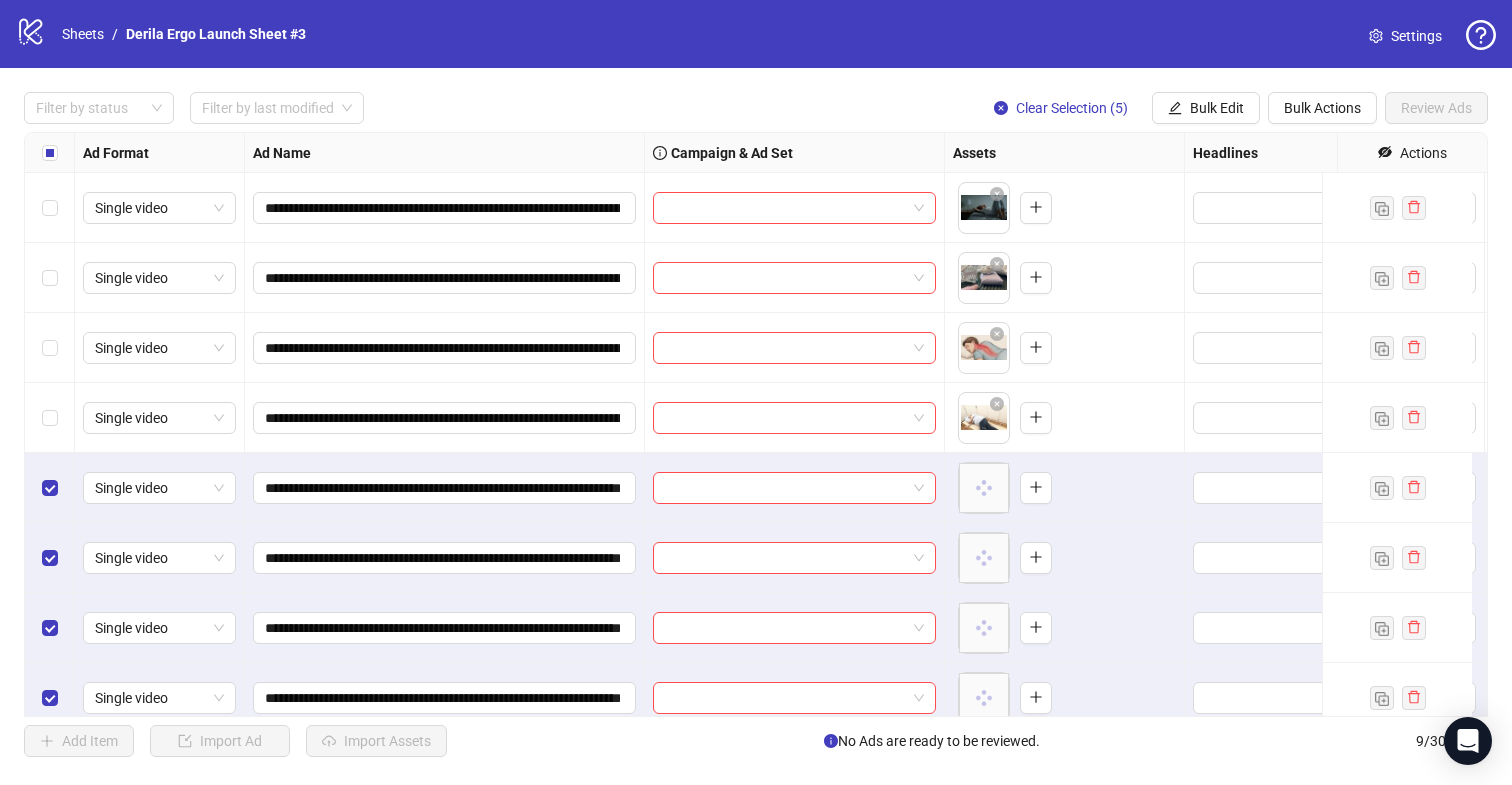scroll, scrollTop: 102, scrollLeft: 0, axis: vertical 